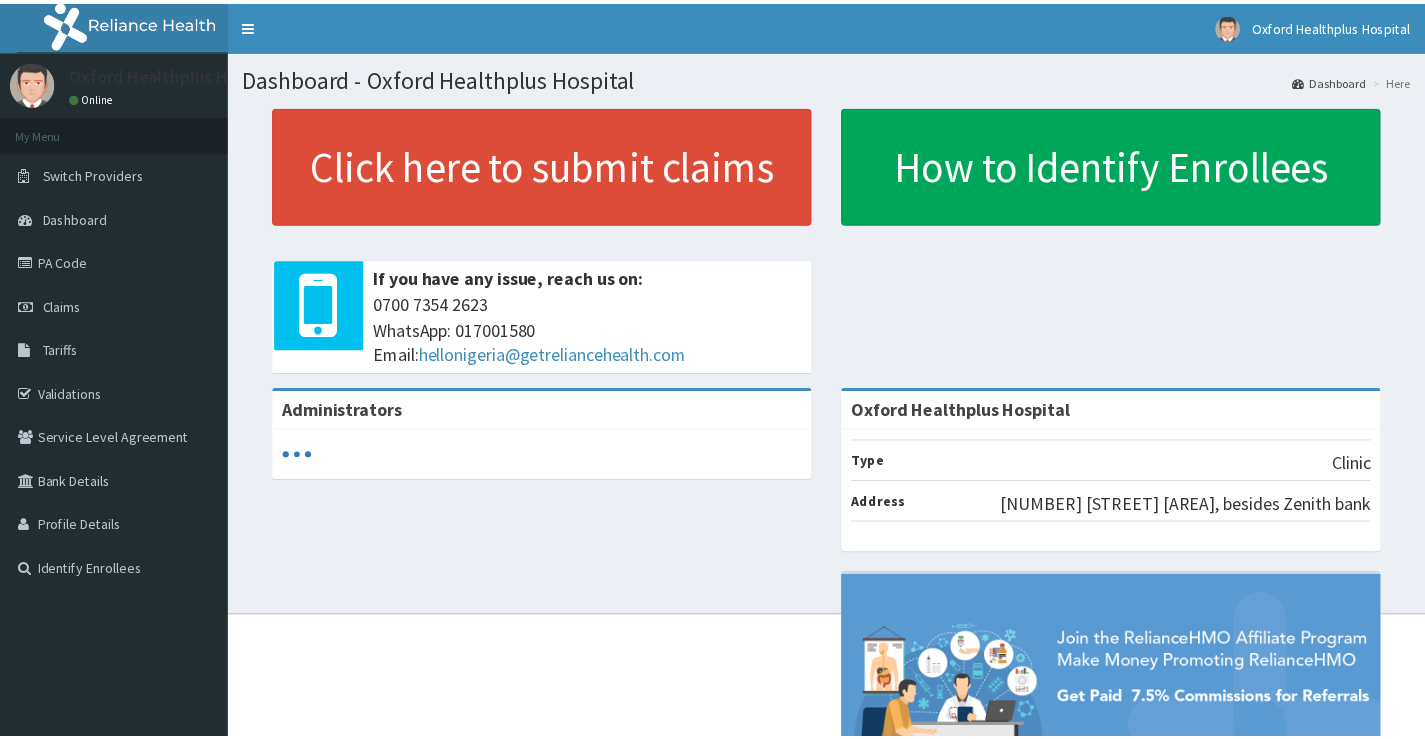 scroll, scrollTop: 0, scrollLeft: 0, axis: both 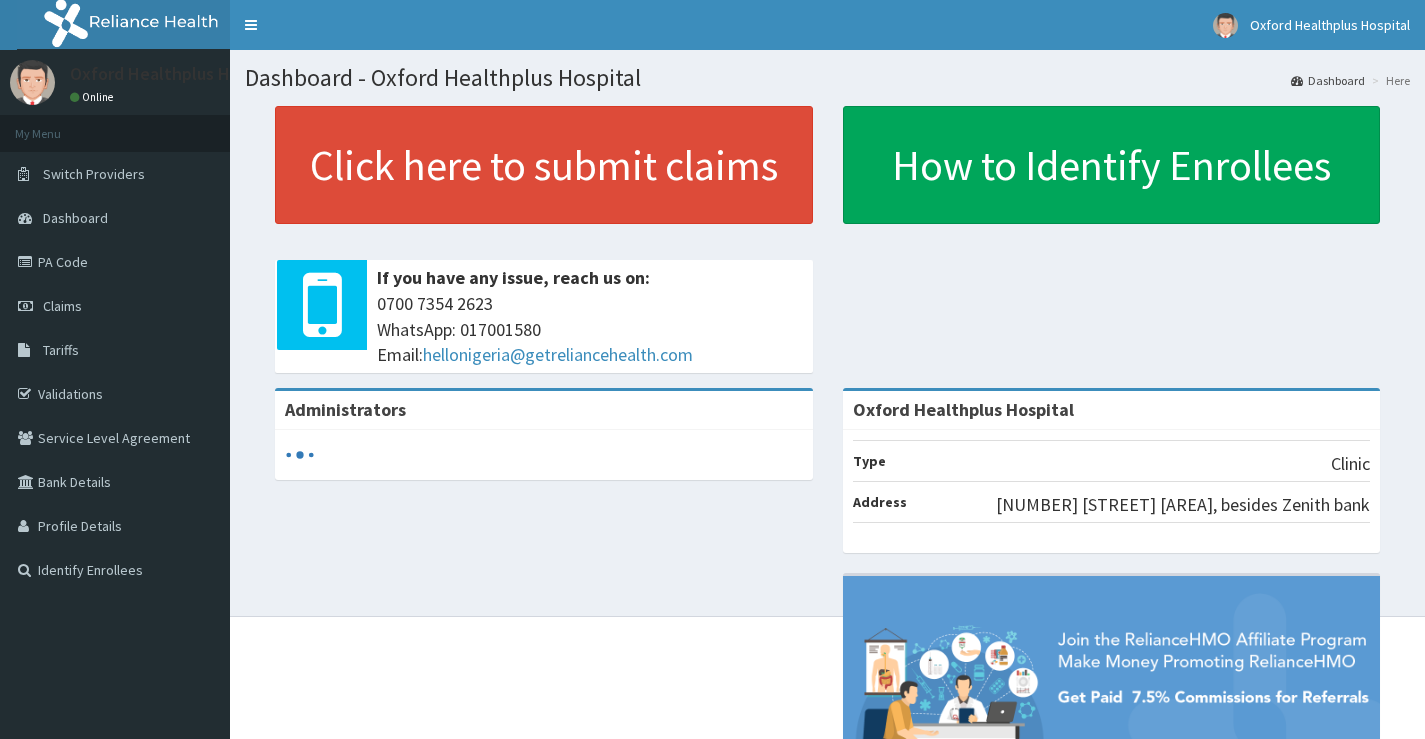 click on "PA Code" at bounding box center [115, 262] 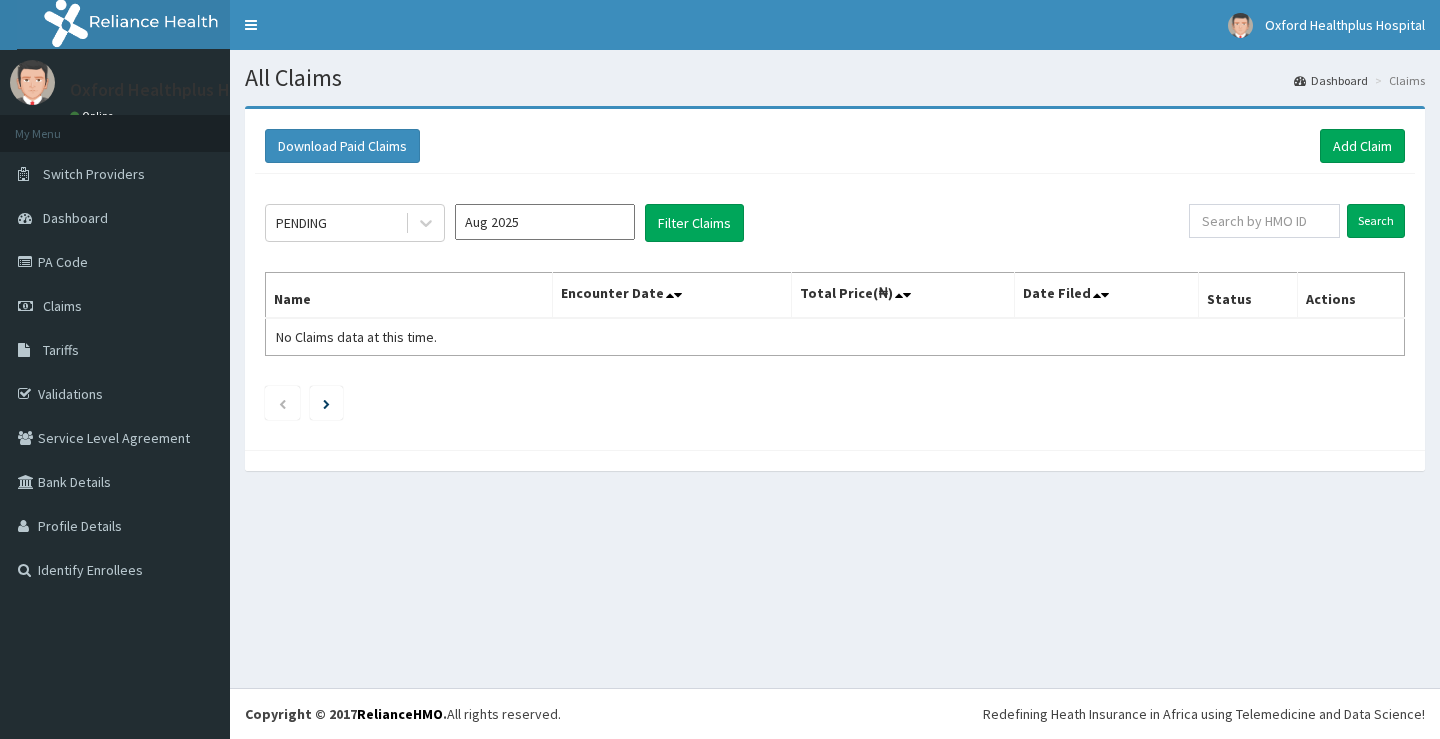 scroll, scrollTop: 0, scrollLeft: 0, axis: both 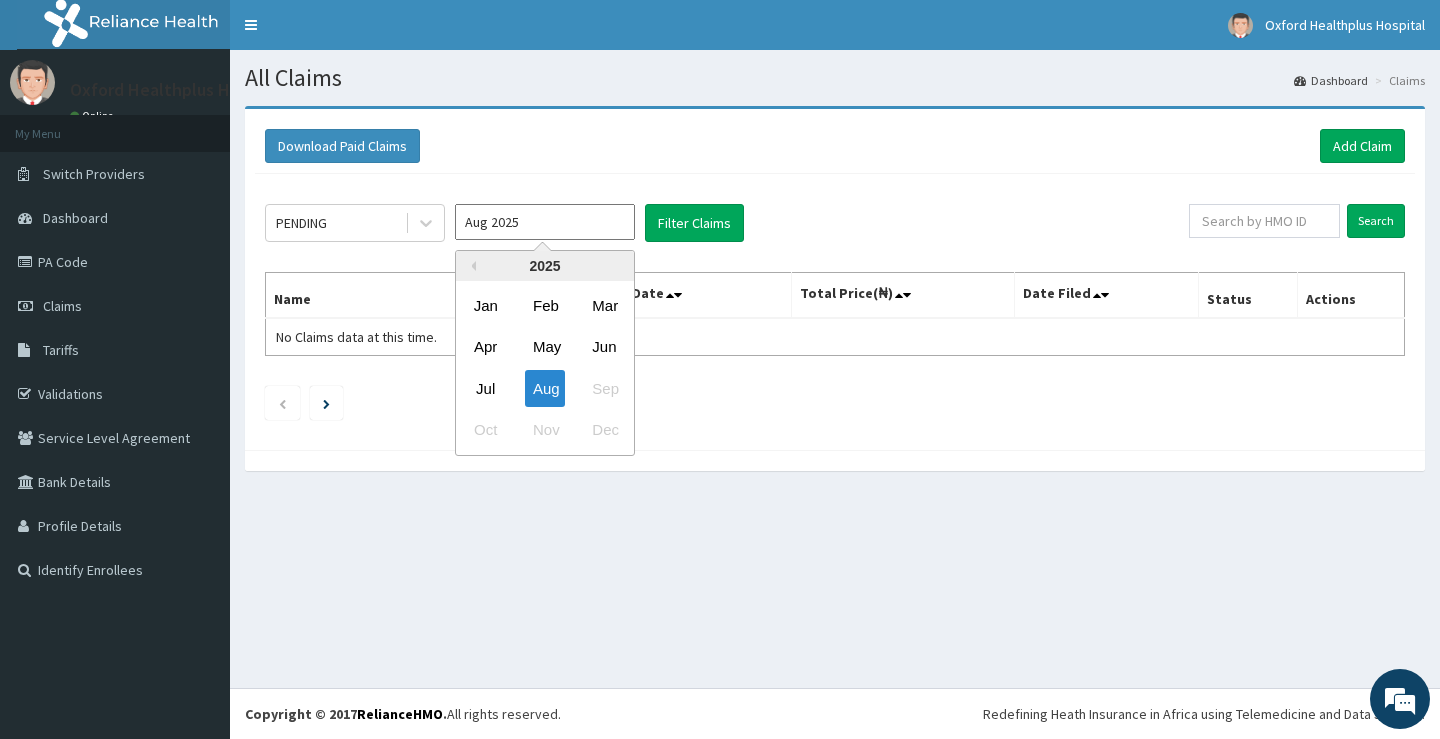 click on "Aug 2025" at bounding box center (545, 222) 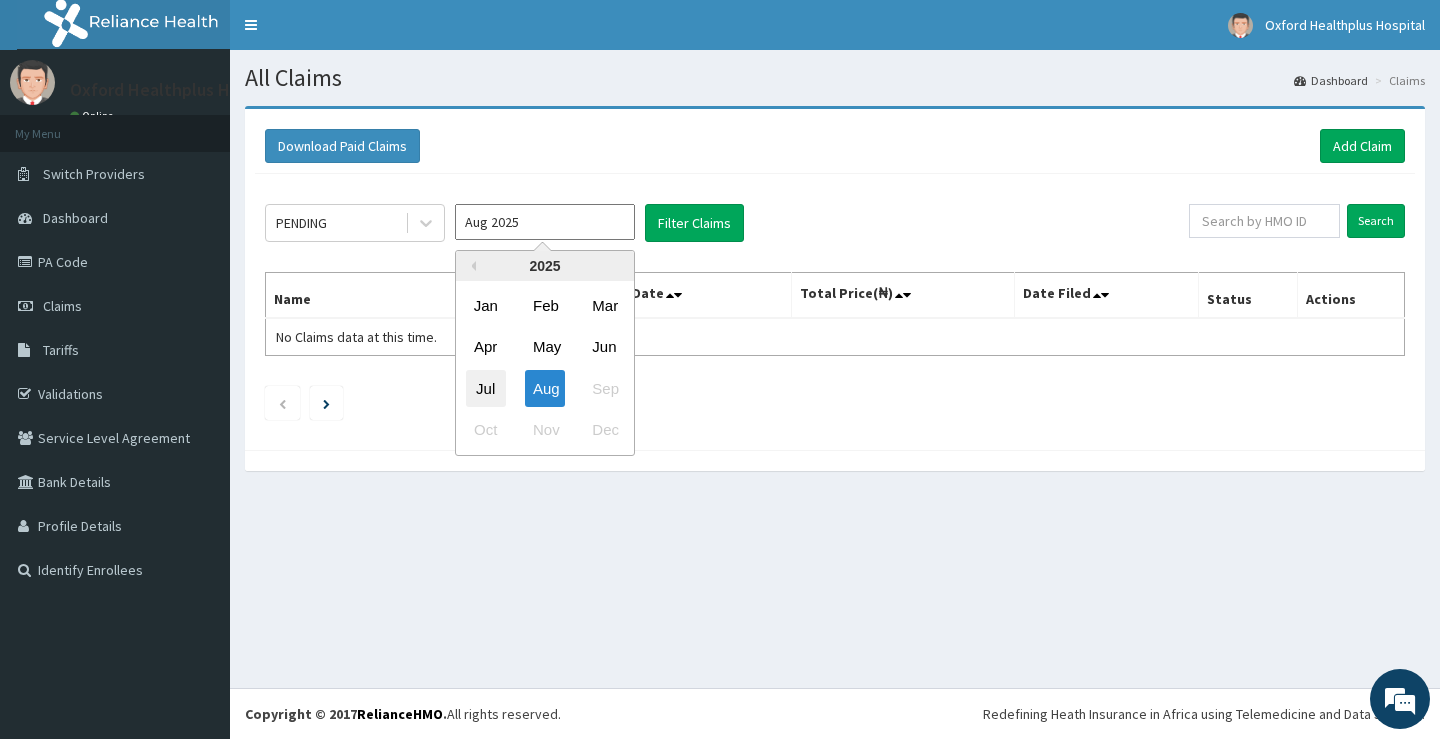 click on "Jul" at bounding box center (486, 388) 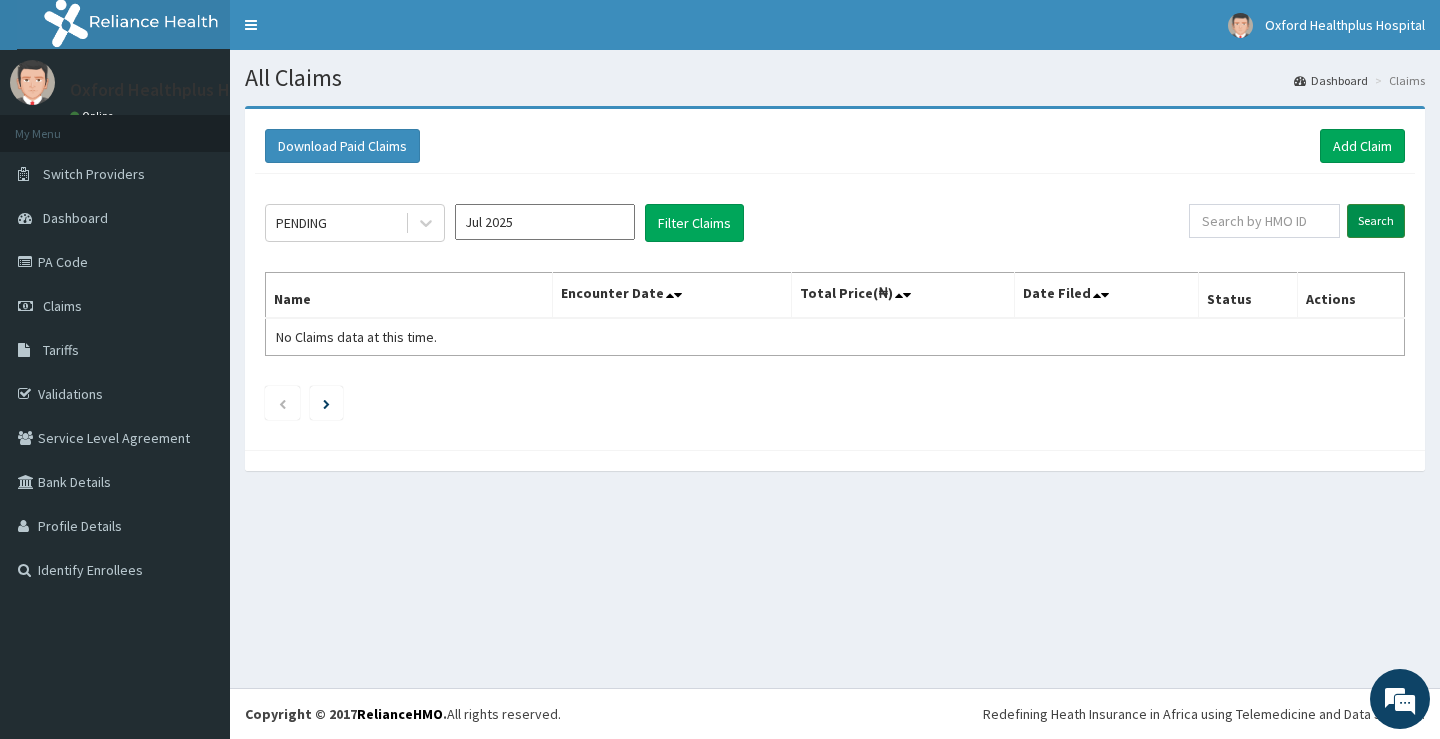 click on "Search" at bounding box center [1376, 221] 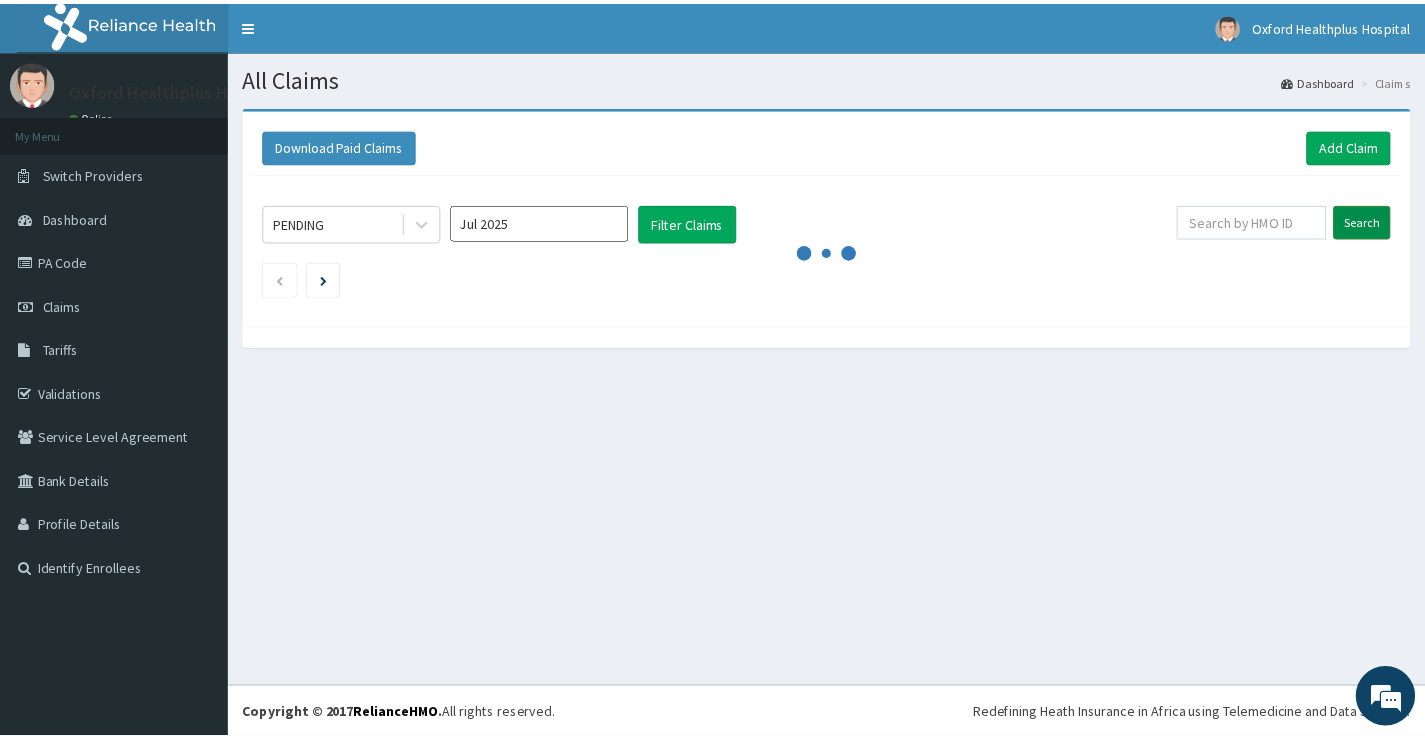 scroll, scrollTop: 0, scrollLeft: 0, axis: both 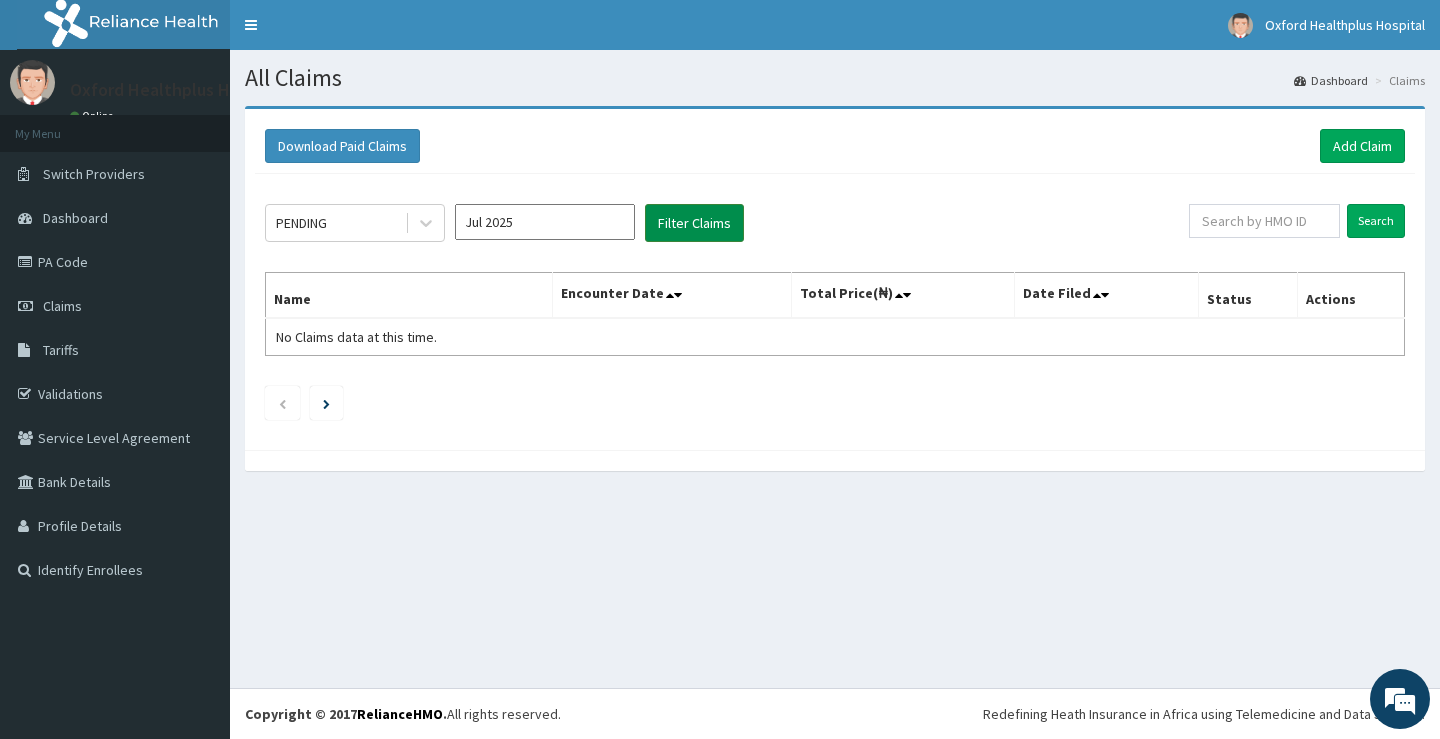 click on "Filter Claims" at bounding box center (694, 223) 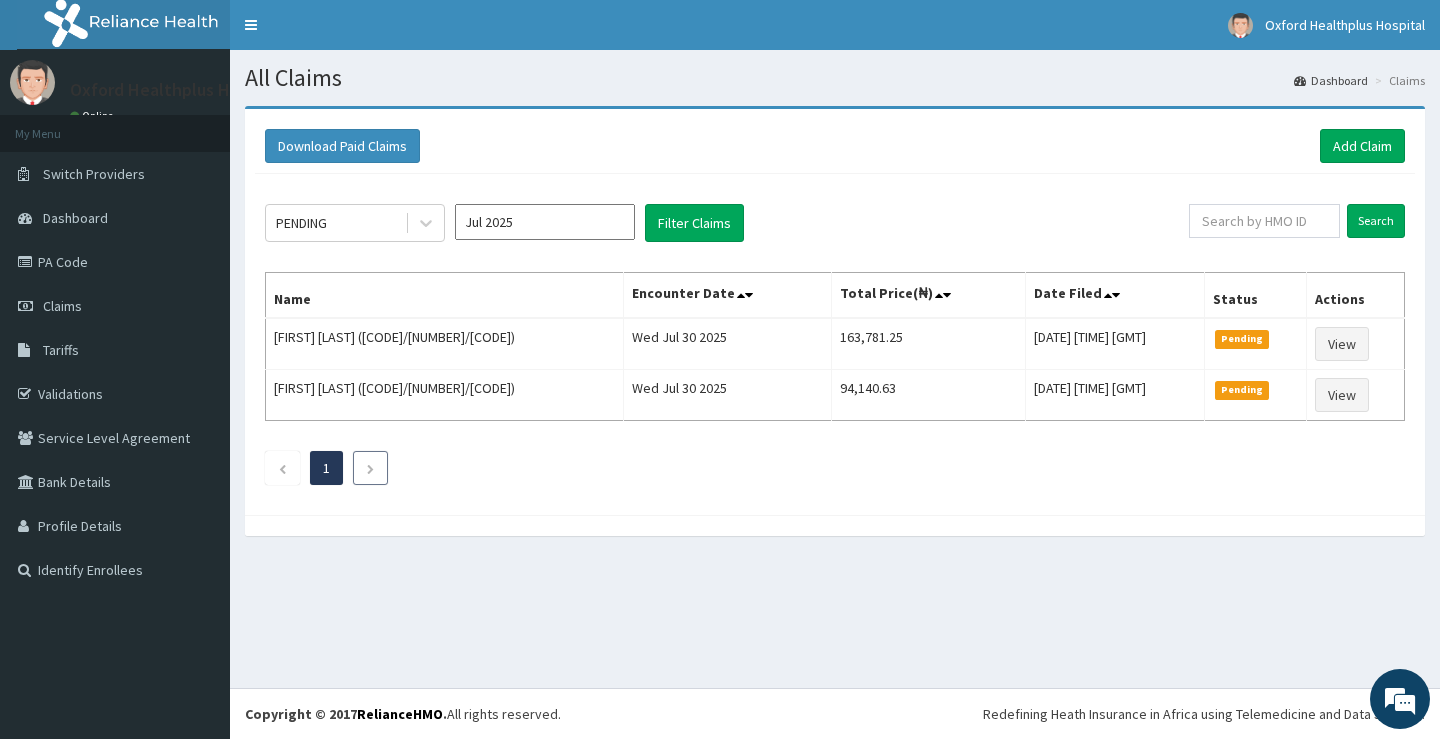 click at bounding box center (370, 469) 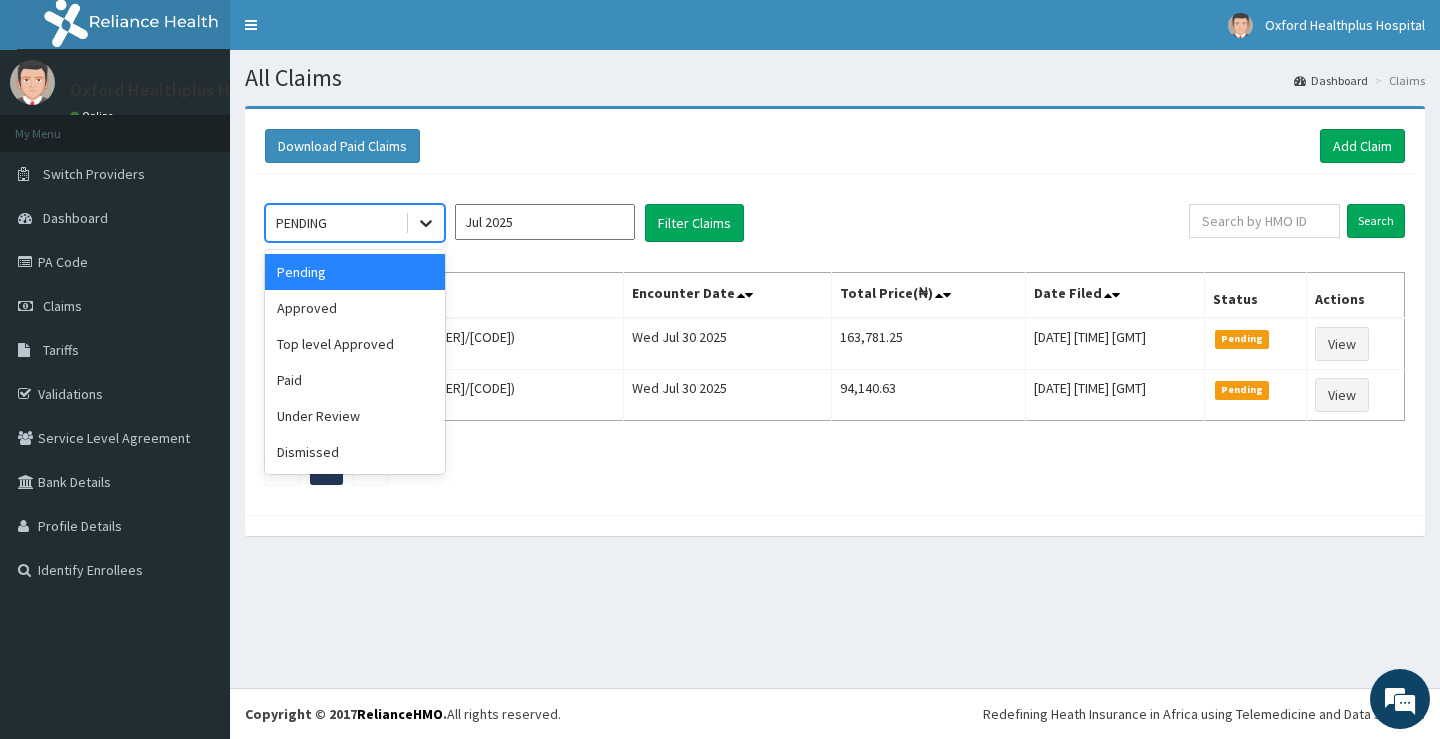 click 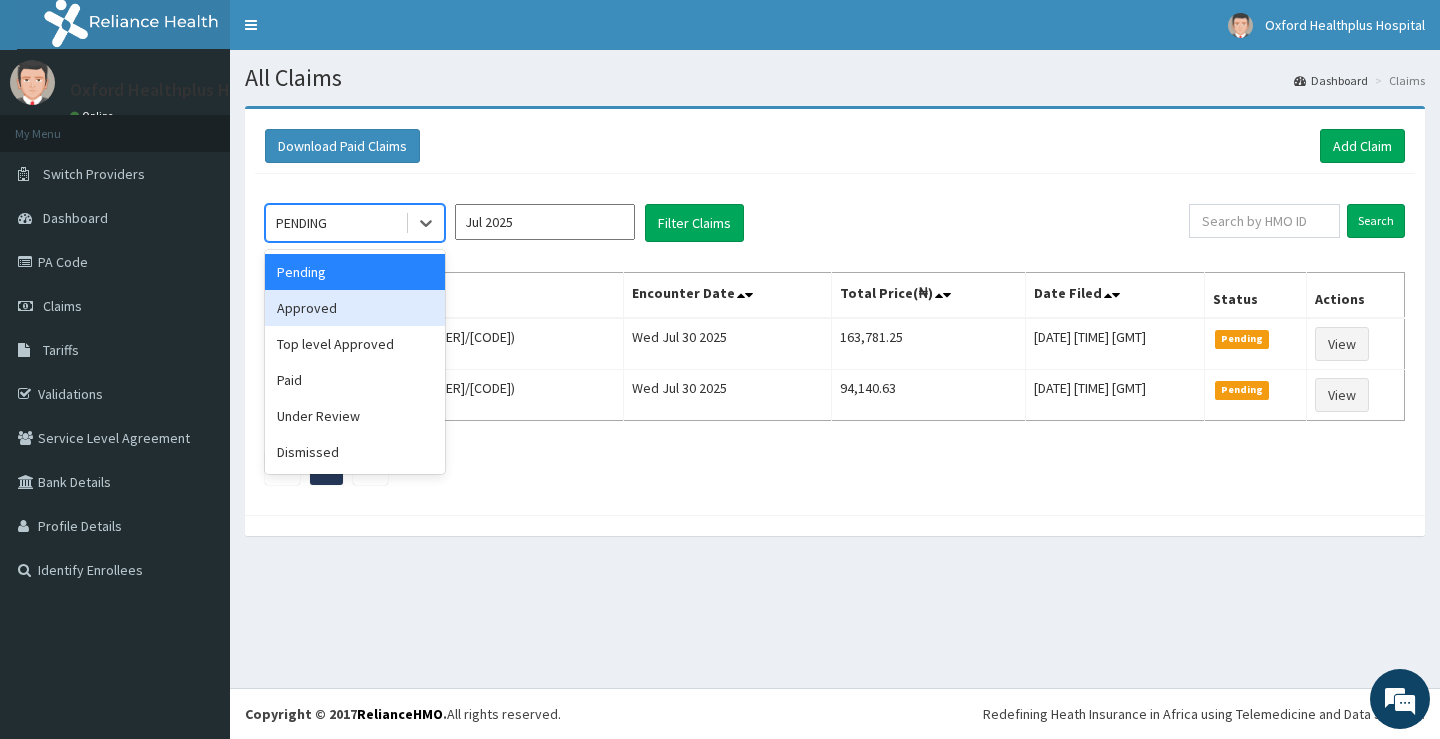 click on "Approved" at bounding box center [355, 308] 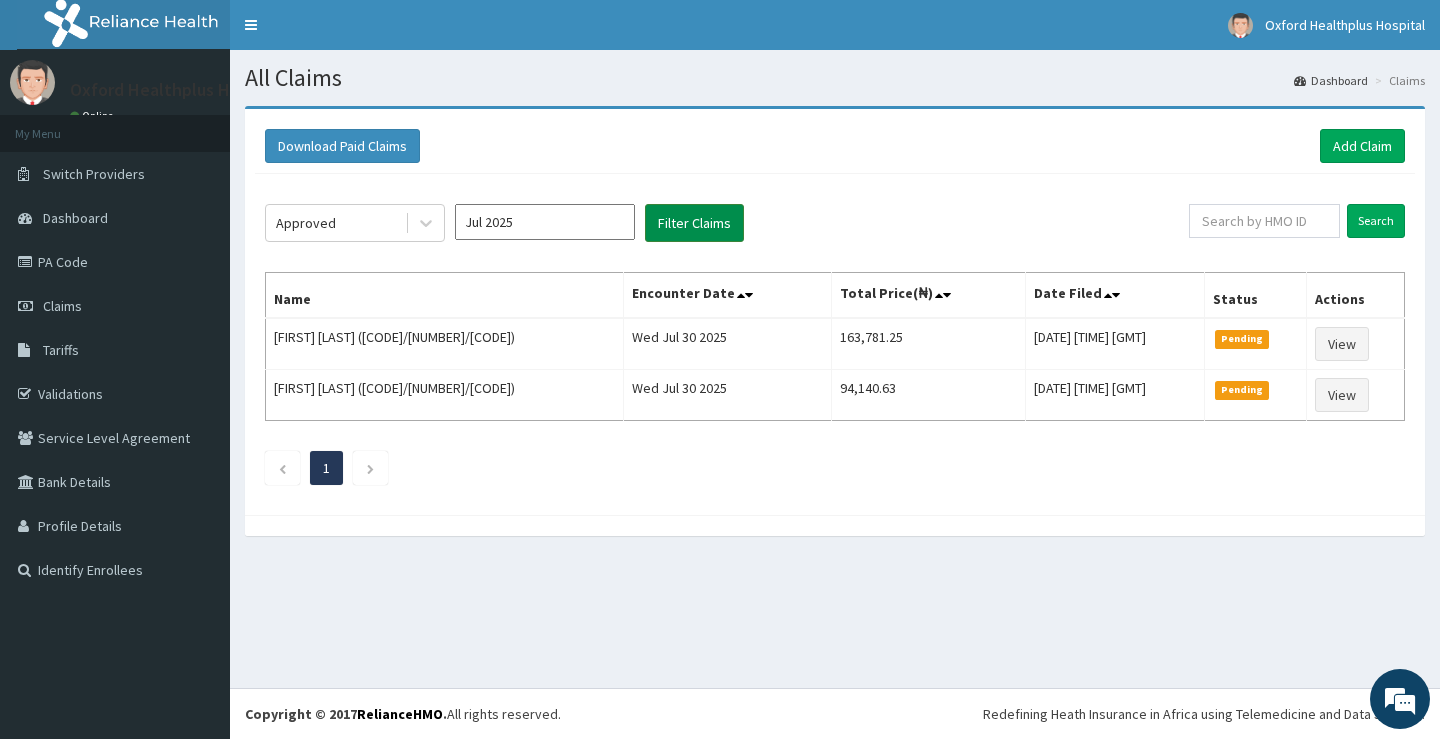 click on "Filter Claims" at bounding box center (694, 223) 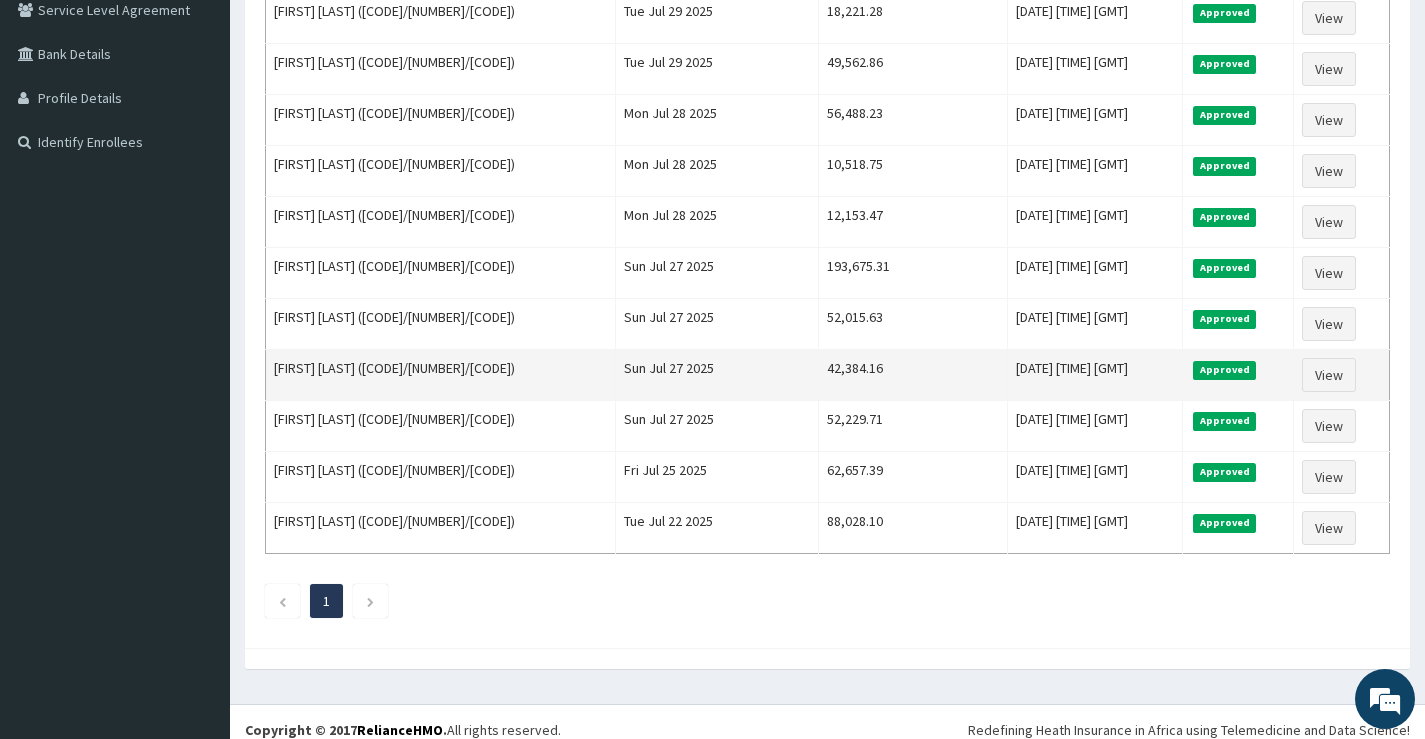 scroll, scrollTop: 444, scrollLeft: 0, axis: vertical 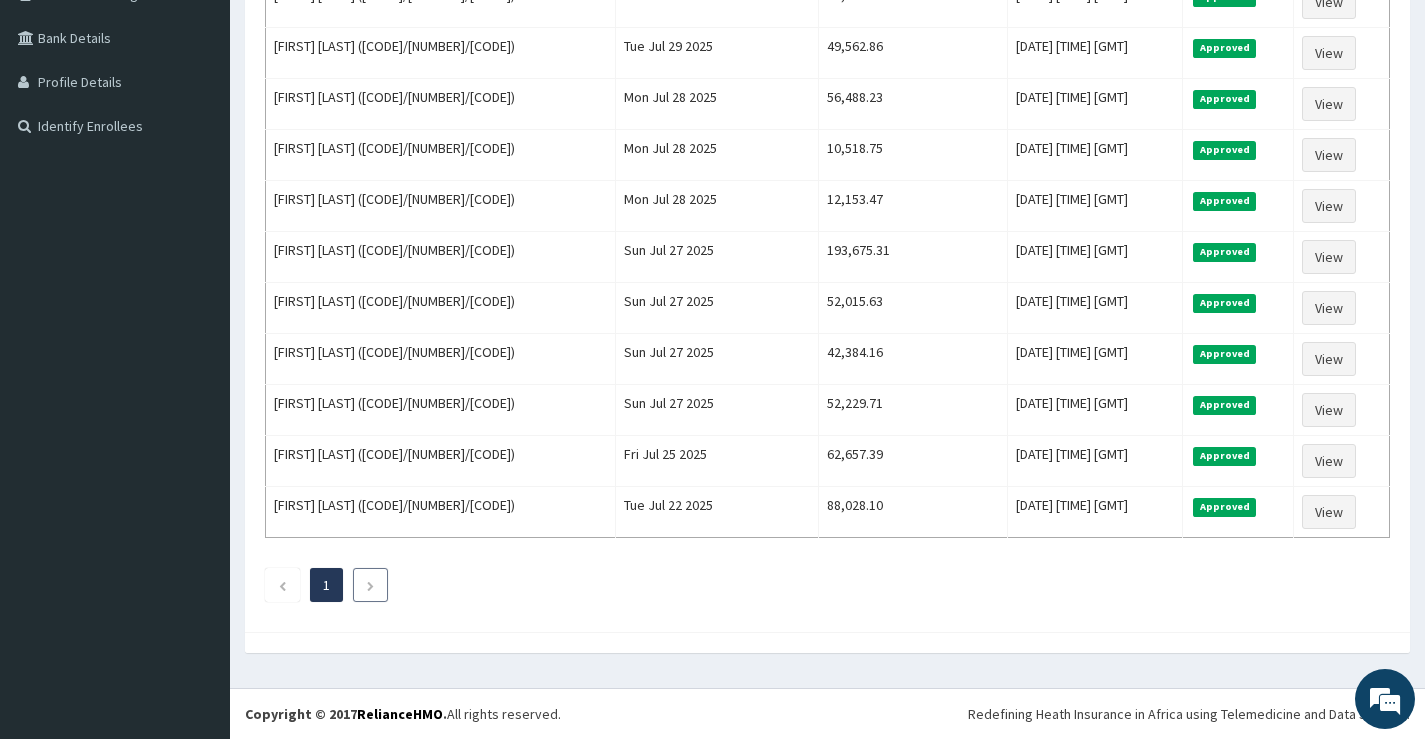 click at bounding box center [370, 586] 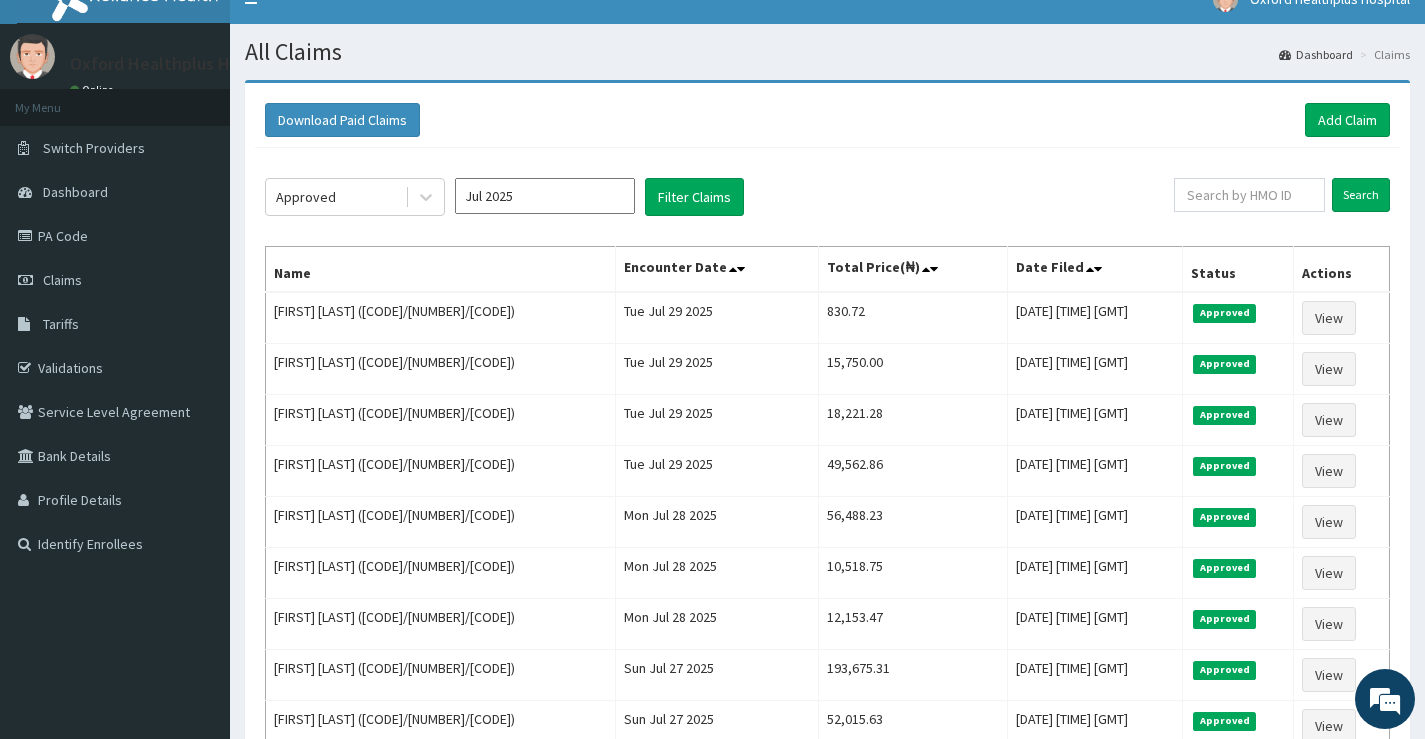 scroll, scrollTop: 0, scrollLeft: 0, axis: both 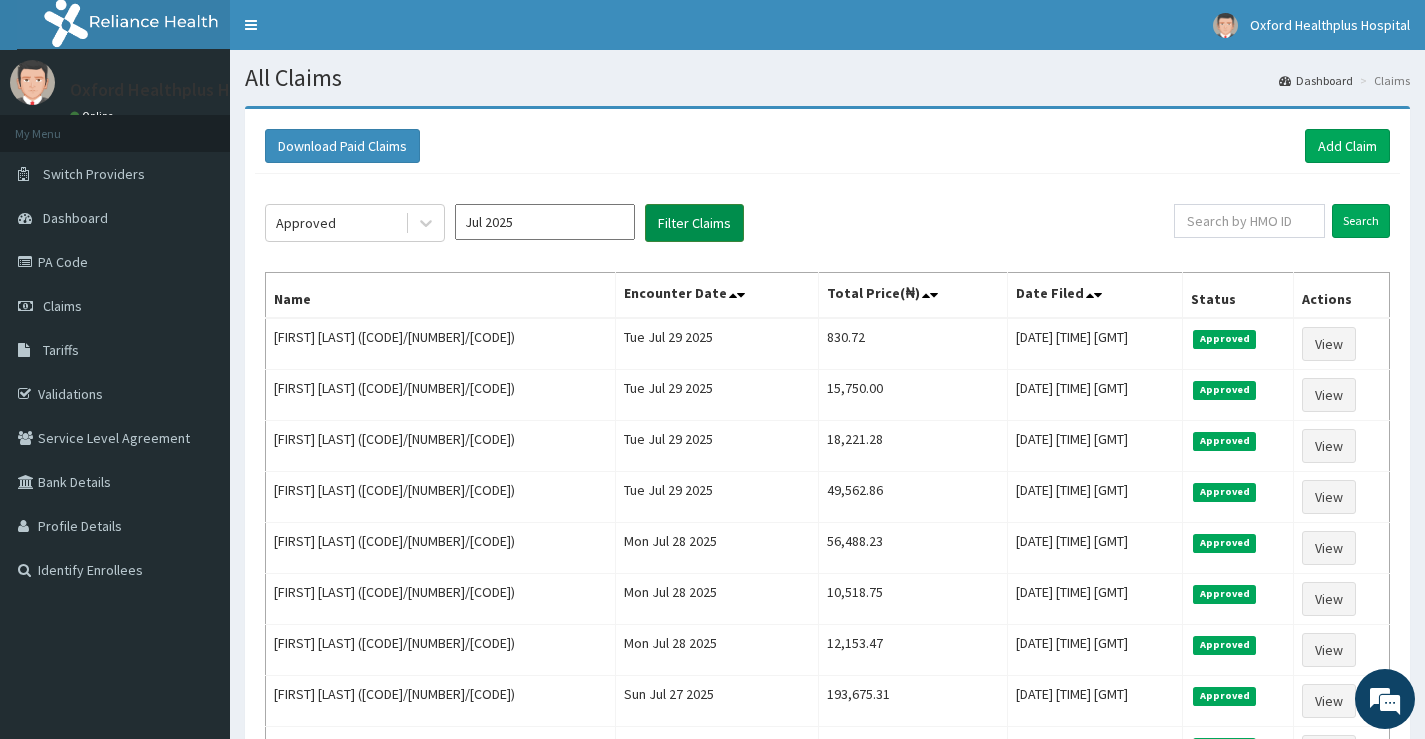 click on "Filter Claims" at bounding box center [694, 223] 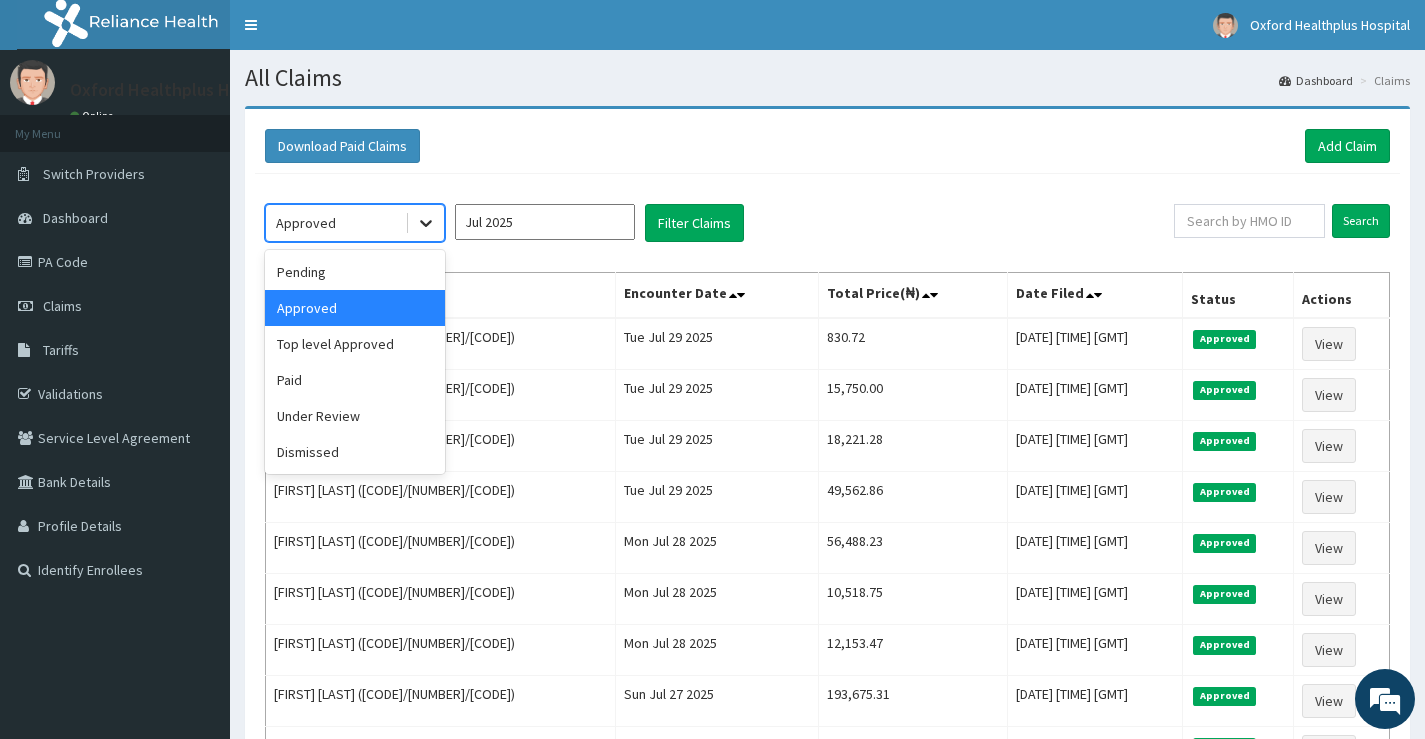 click 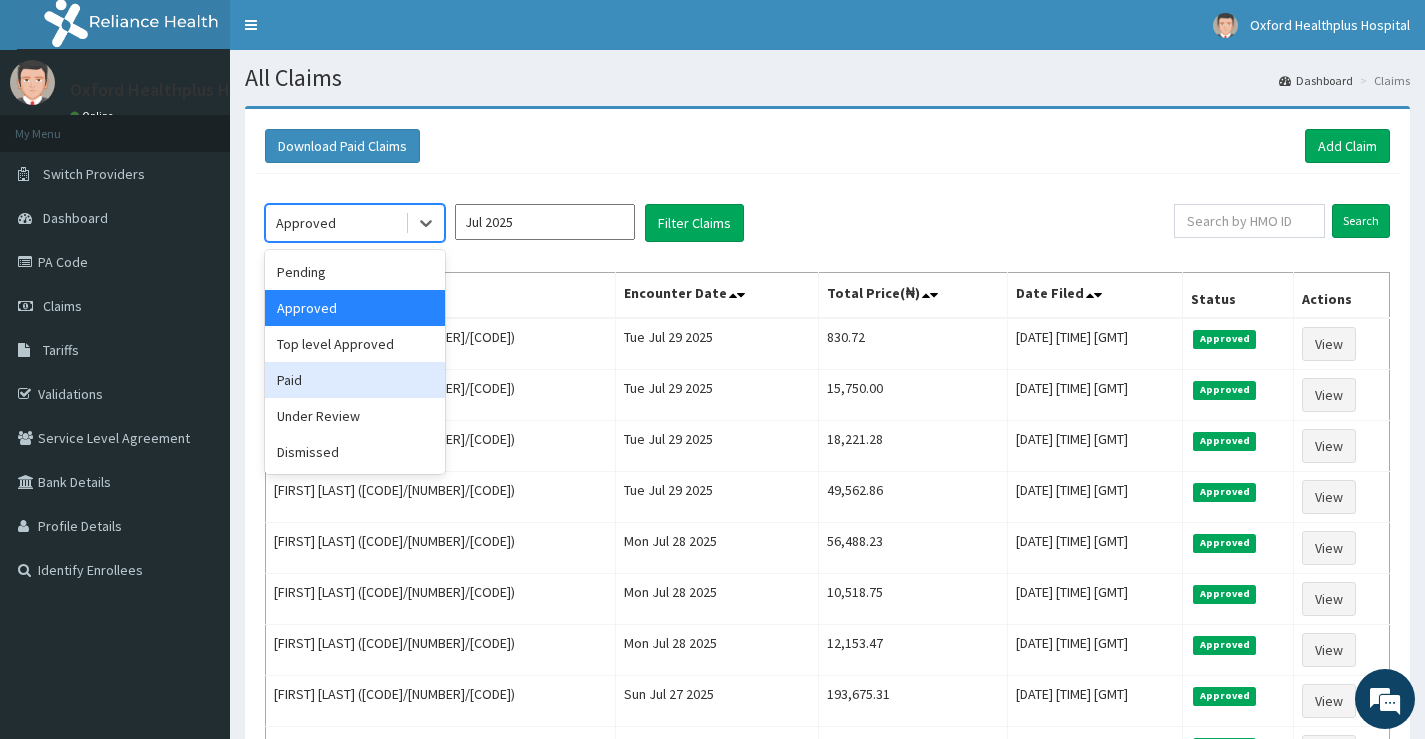 click on "Paid" at bounding box center (355, 380) 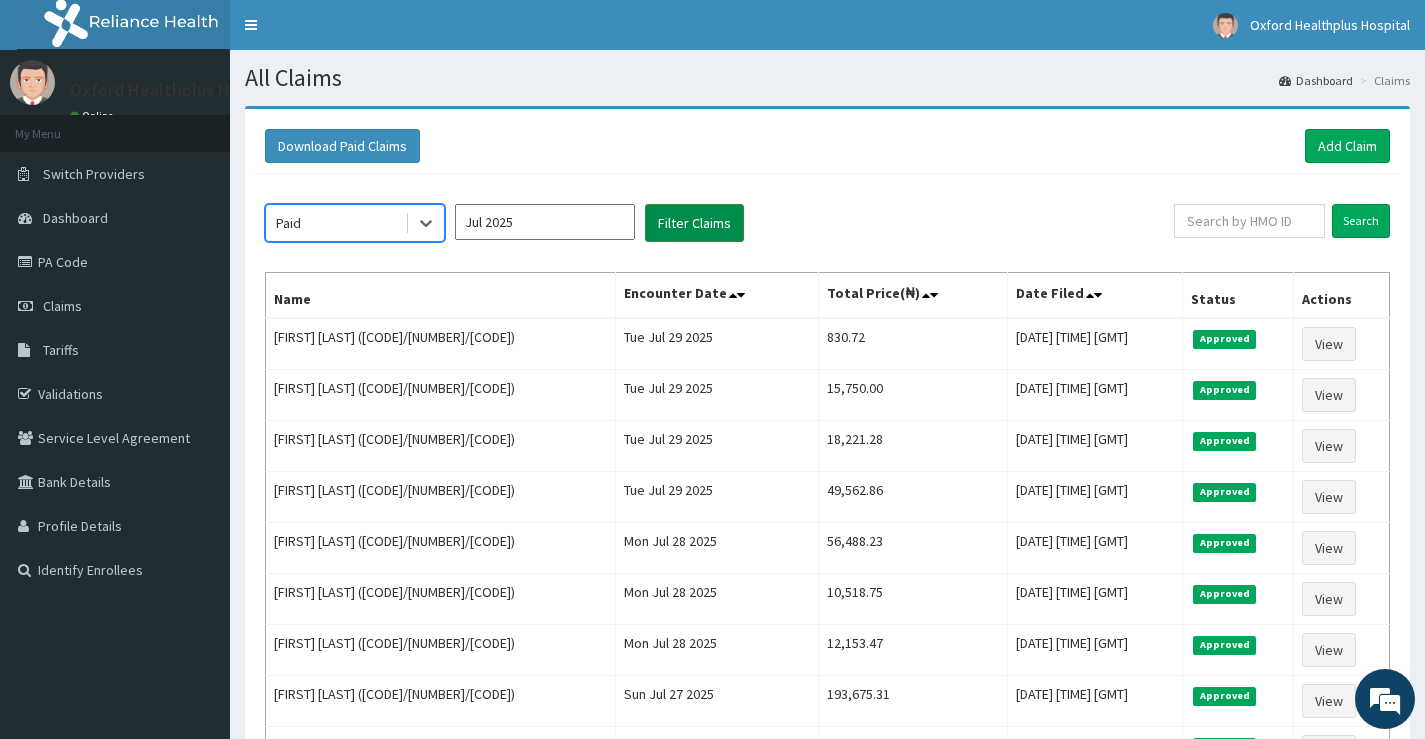 click on "Filter Claims" at bounding box center (694, 223) 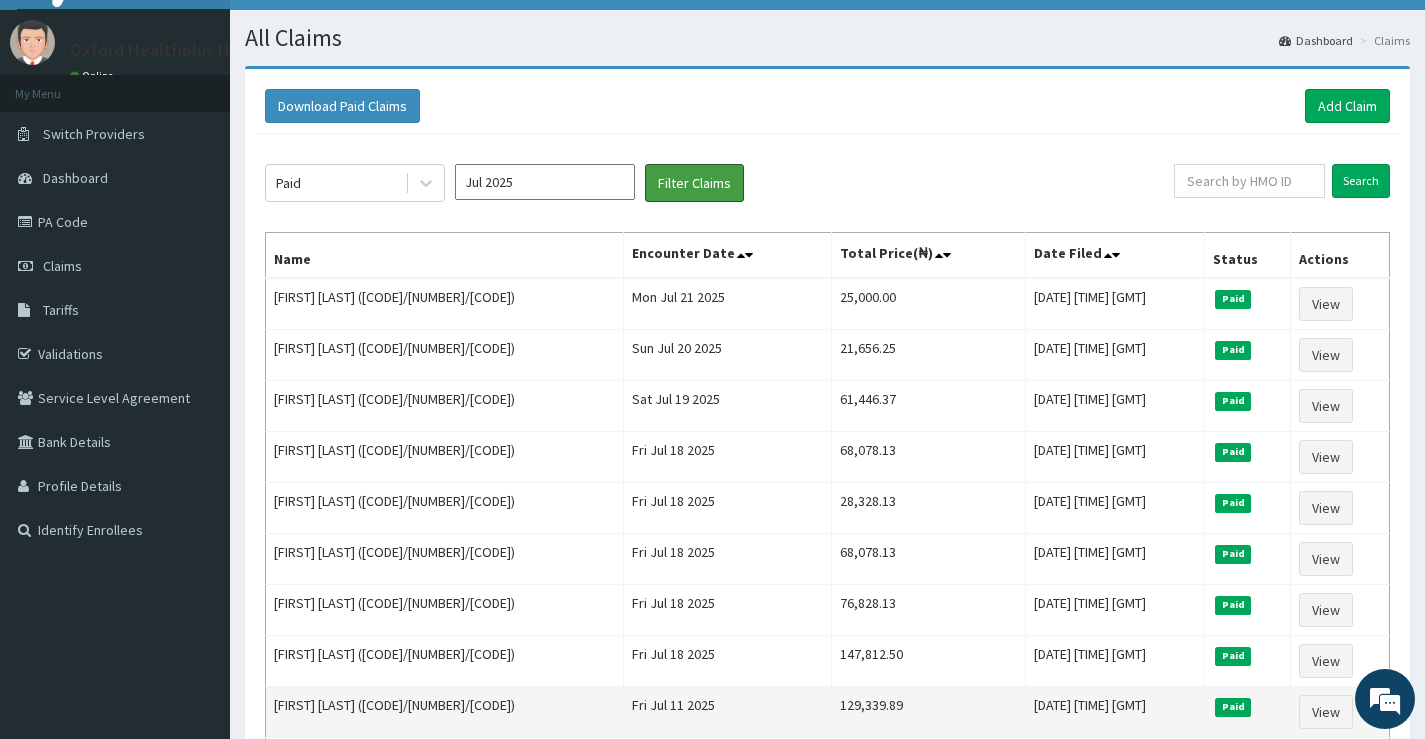 scroll, scrollTop: 0, scrollLeft: 0, axis: both 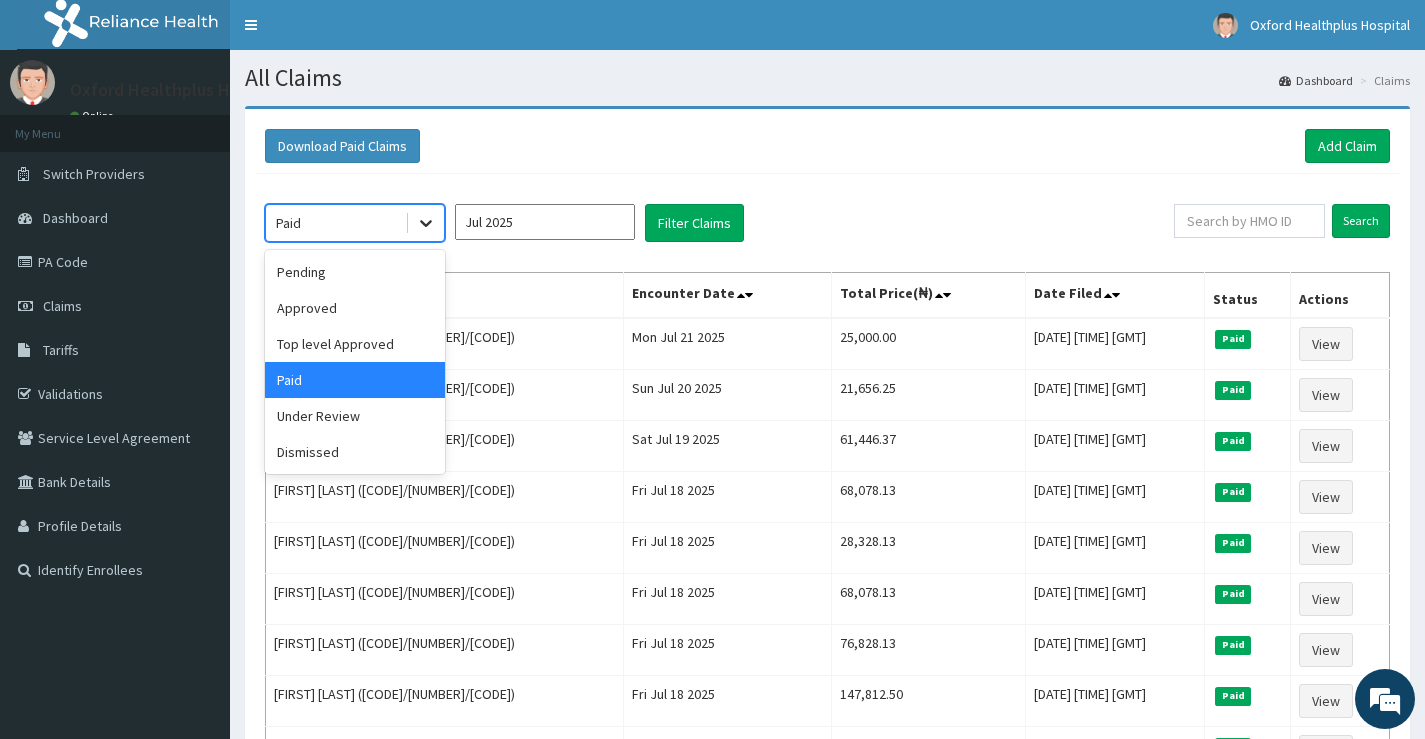 click 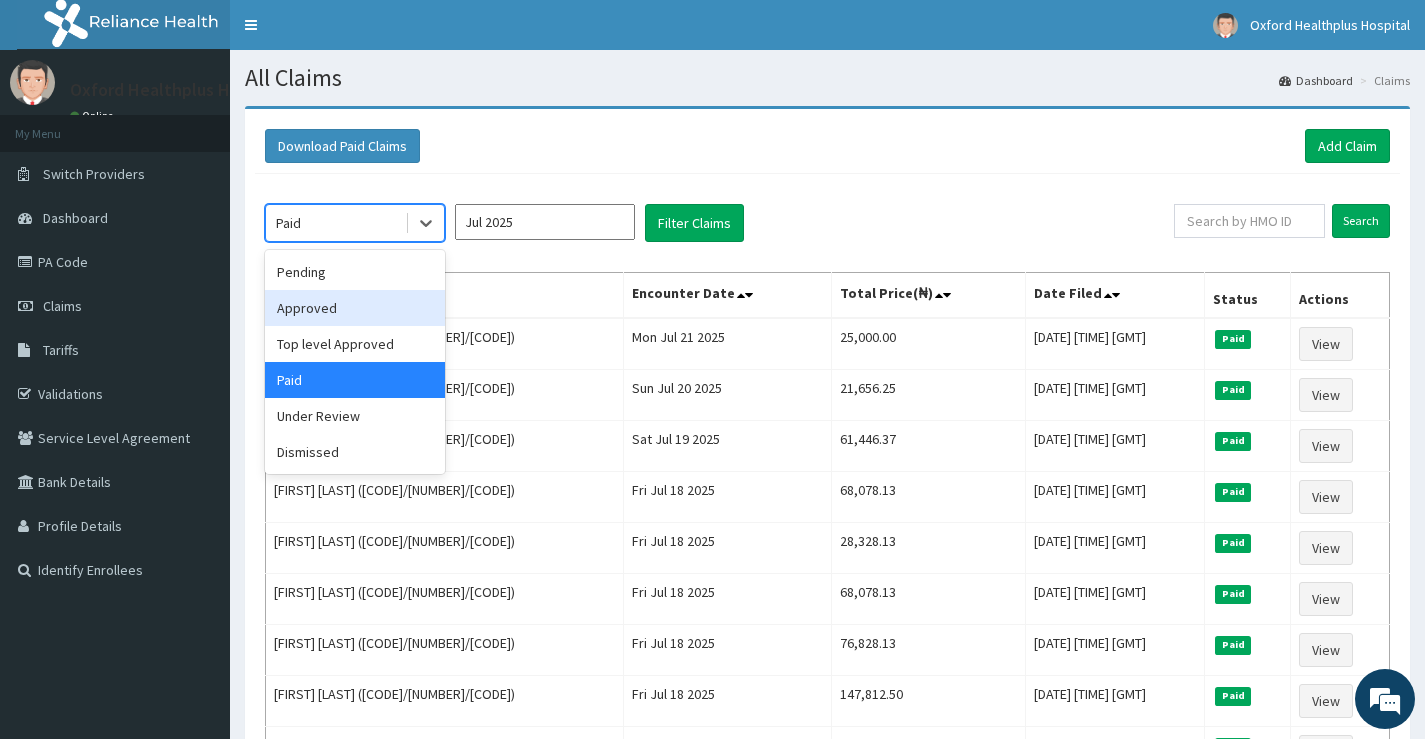 click on "Approved" at bounding box center (355, 308) 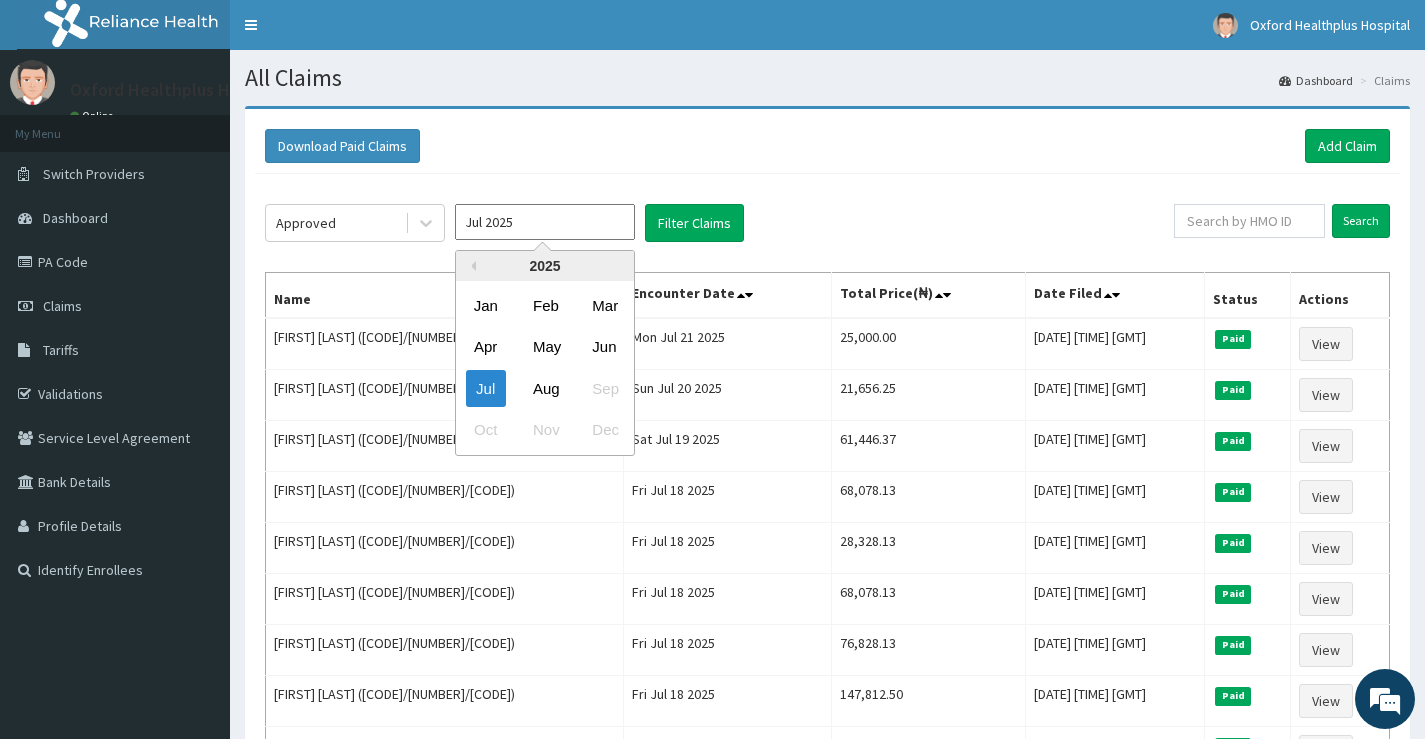 click on "Jul 2025" at bounding box center [545, 222] 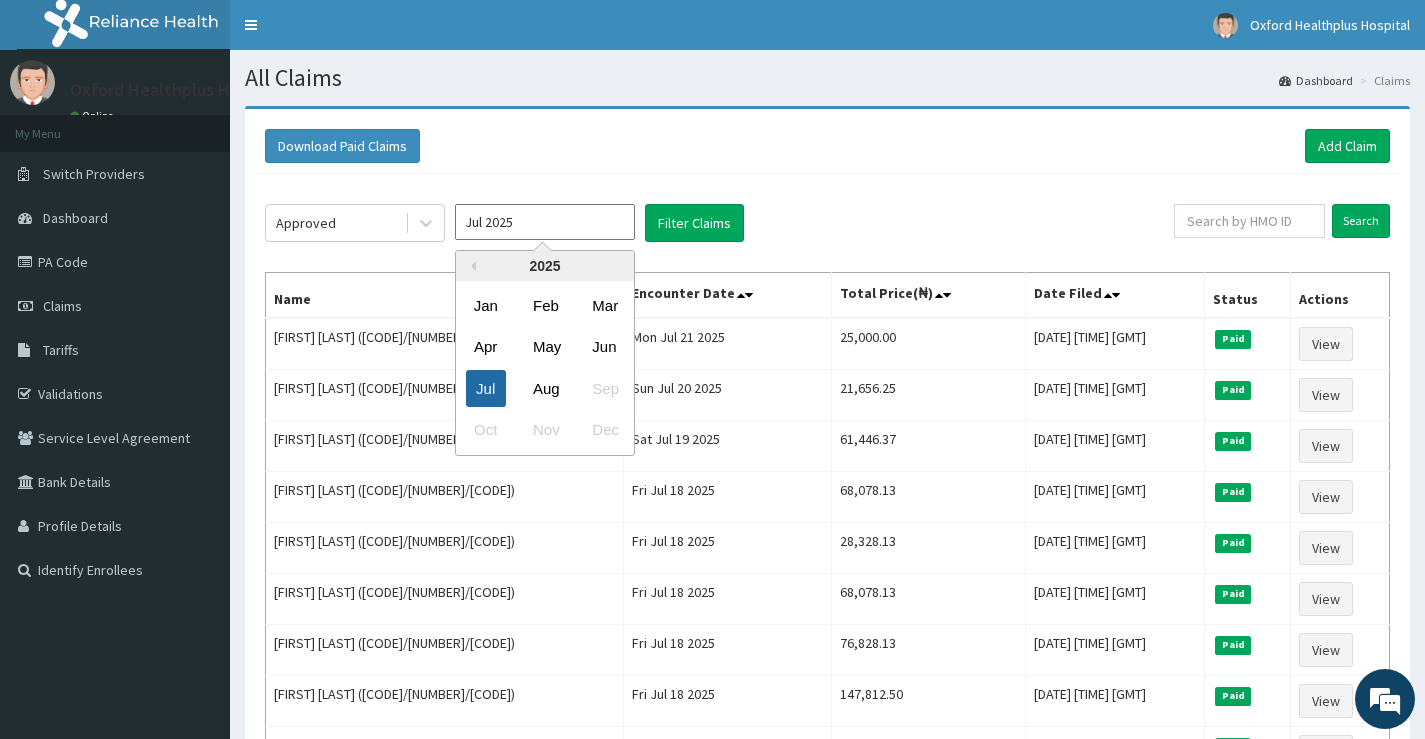 click on "Jul" at bounding box center (486, 388) 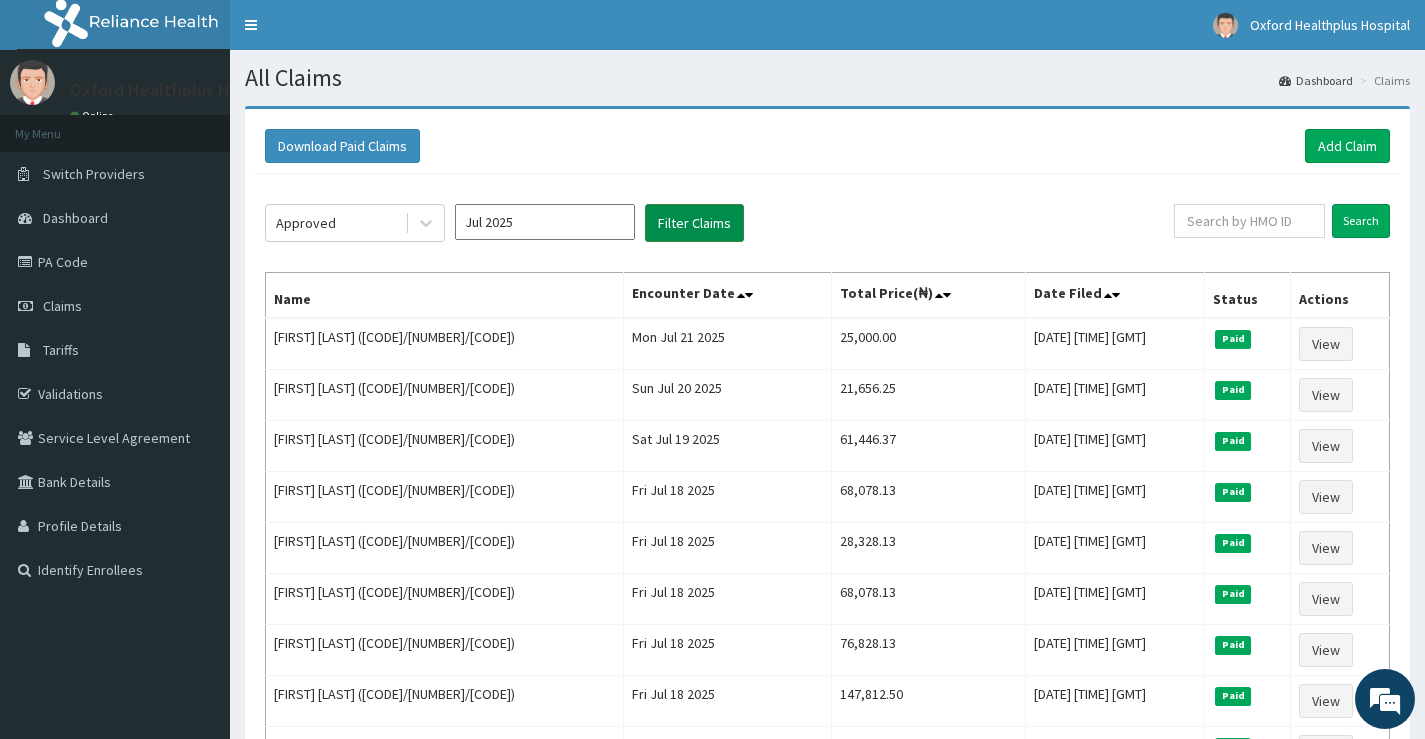 click on "Filter Claims" at bounding box center [694, 223] 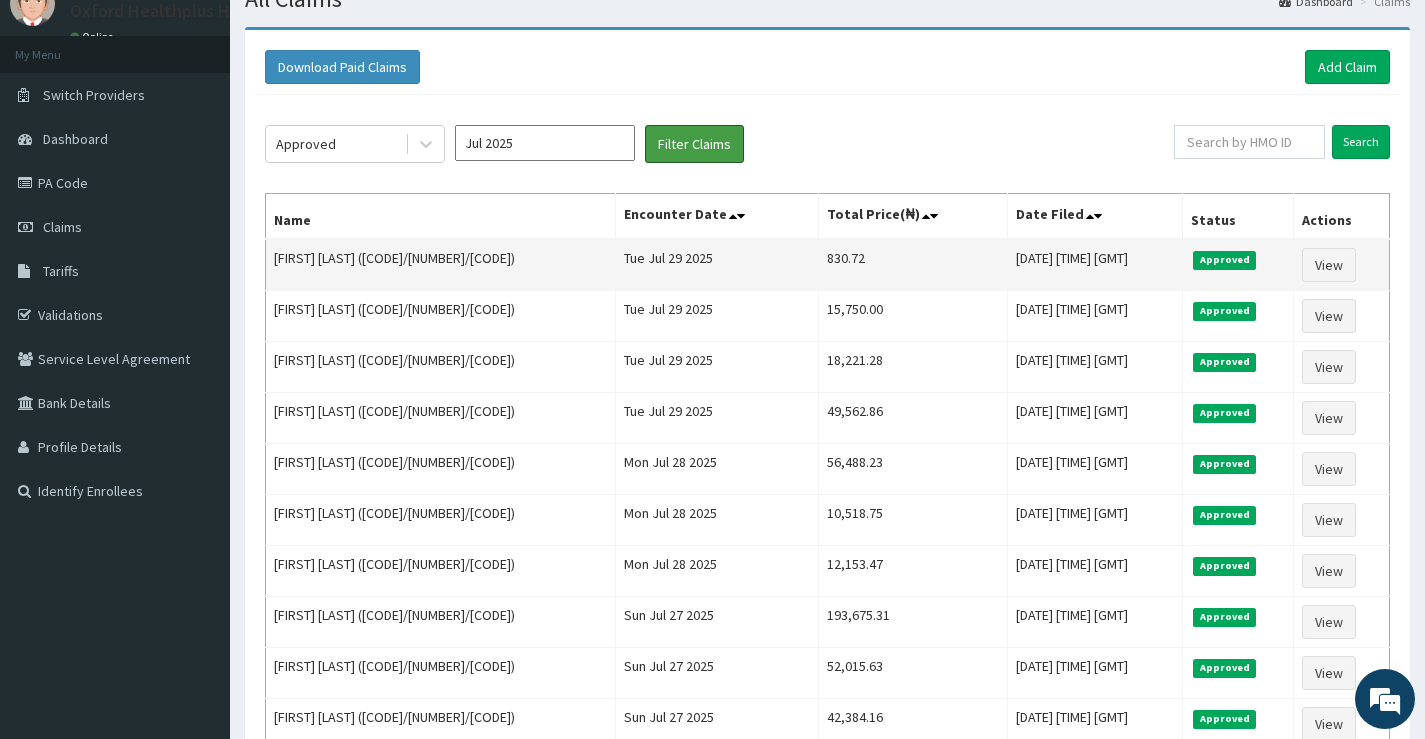 scroll, scrollTop: 44, scrollLeft: 0, axis: vertical 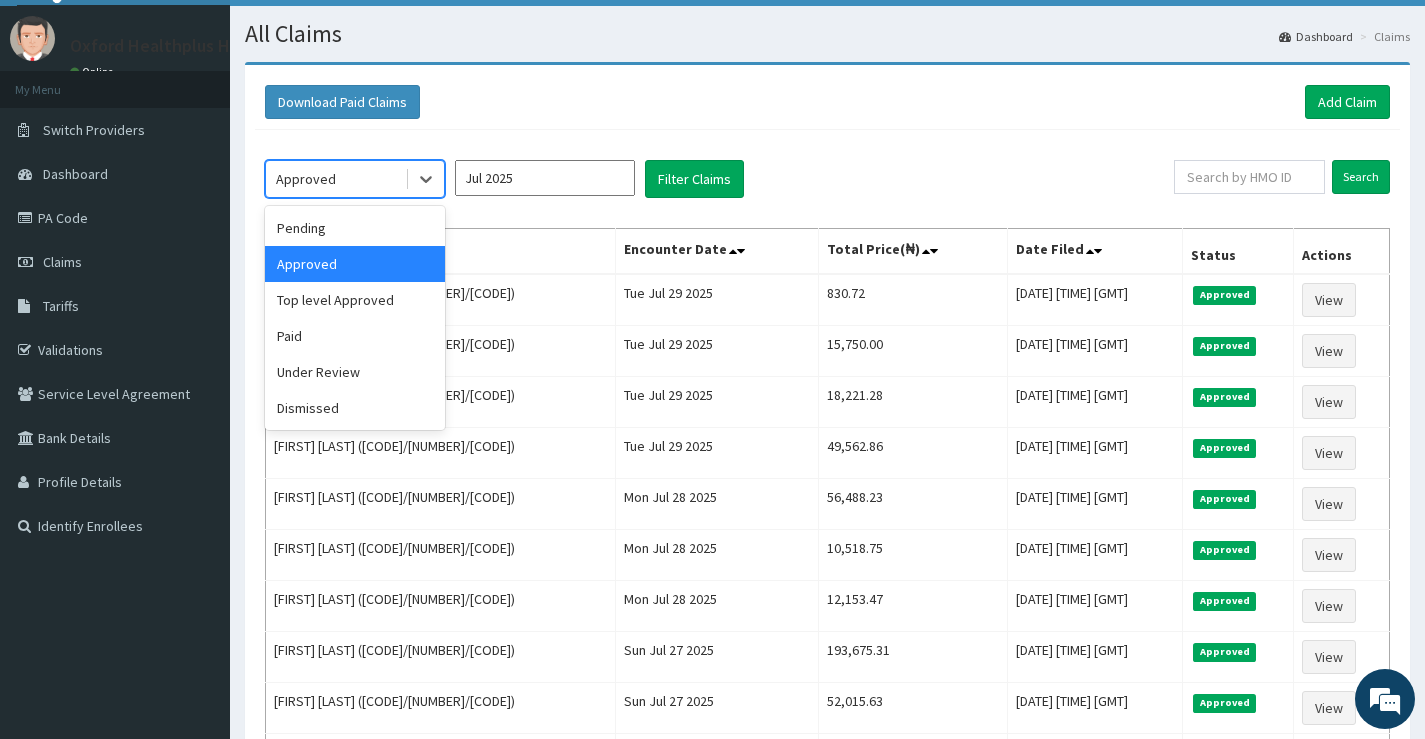 click on "Approved" at bounding box center (335, 179) 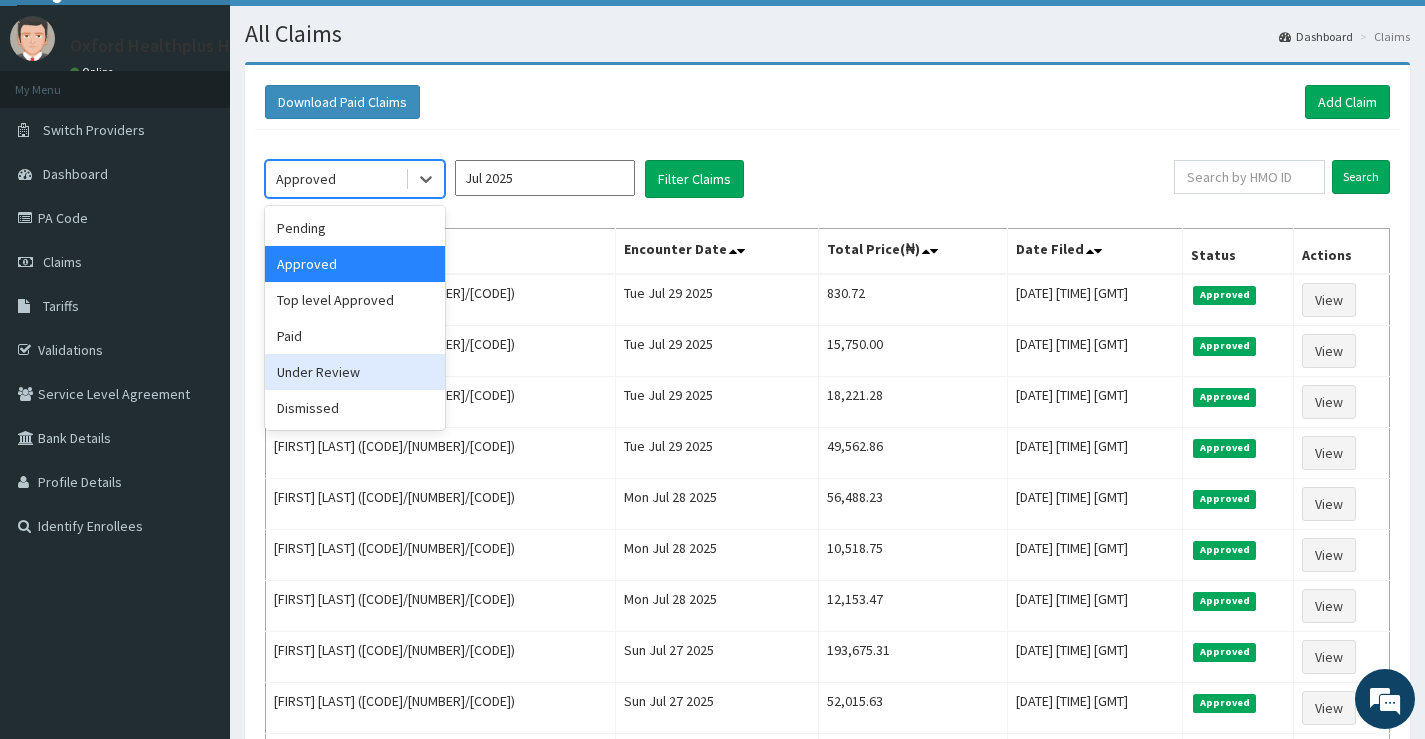 click on "Under Review" at bounding box center [355, 372] 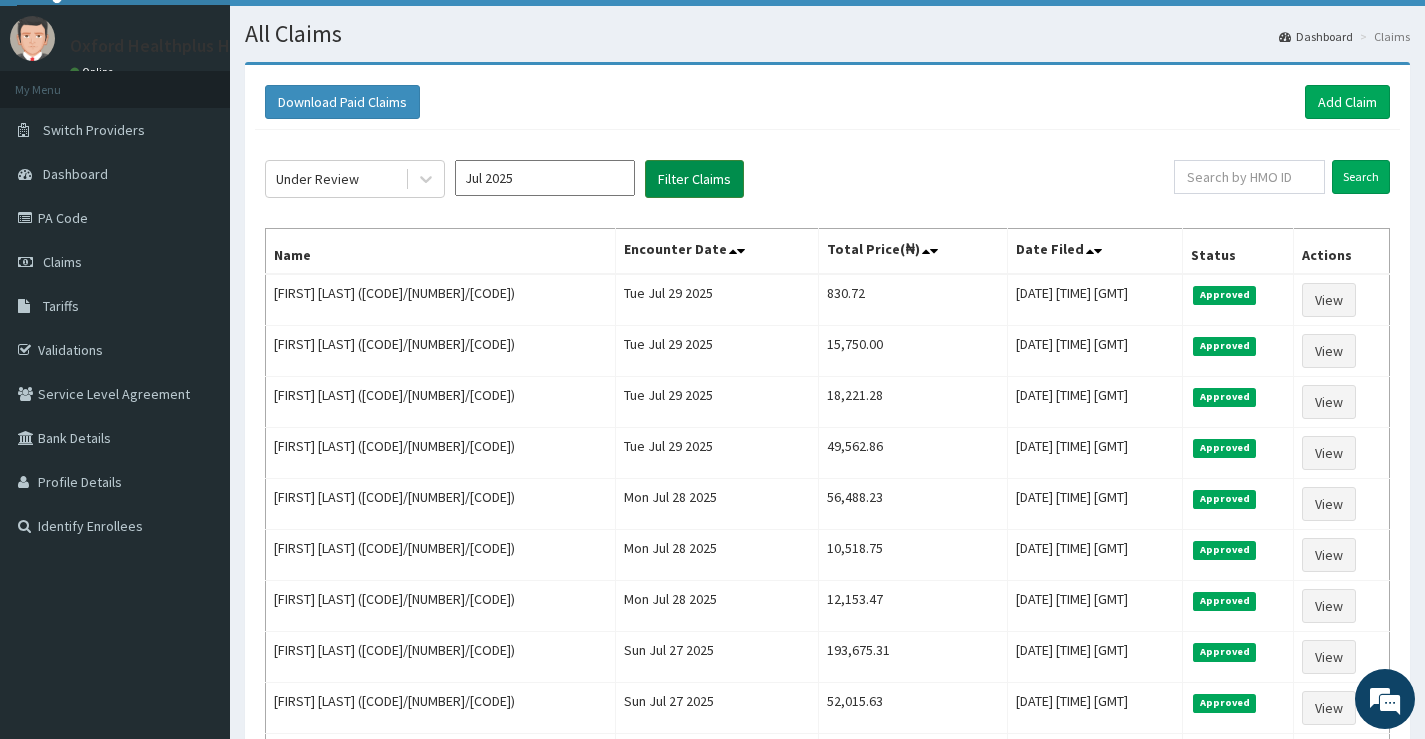 click on "Filter Claims" at bounding box center [694, 179] 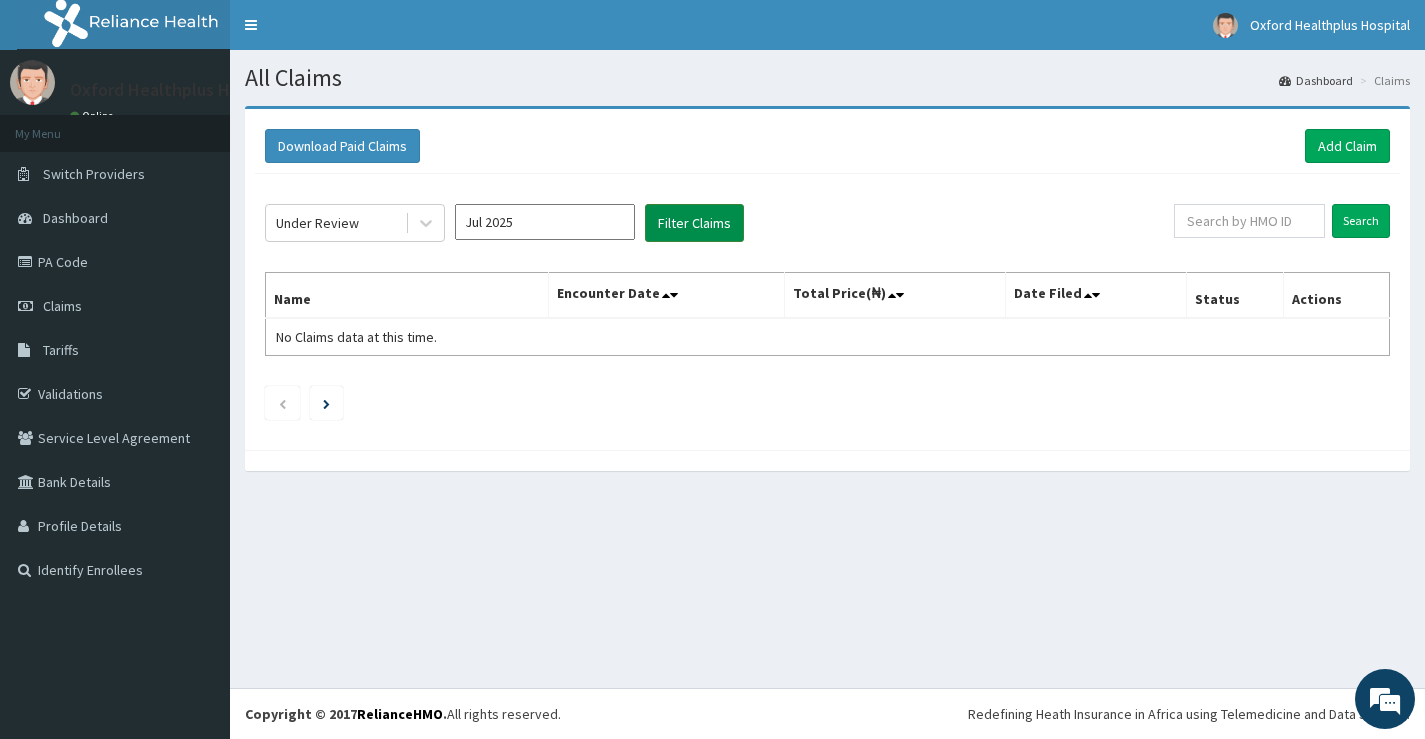 scroll, scrollTop: 0, scrollLeft: 0, axis: both 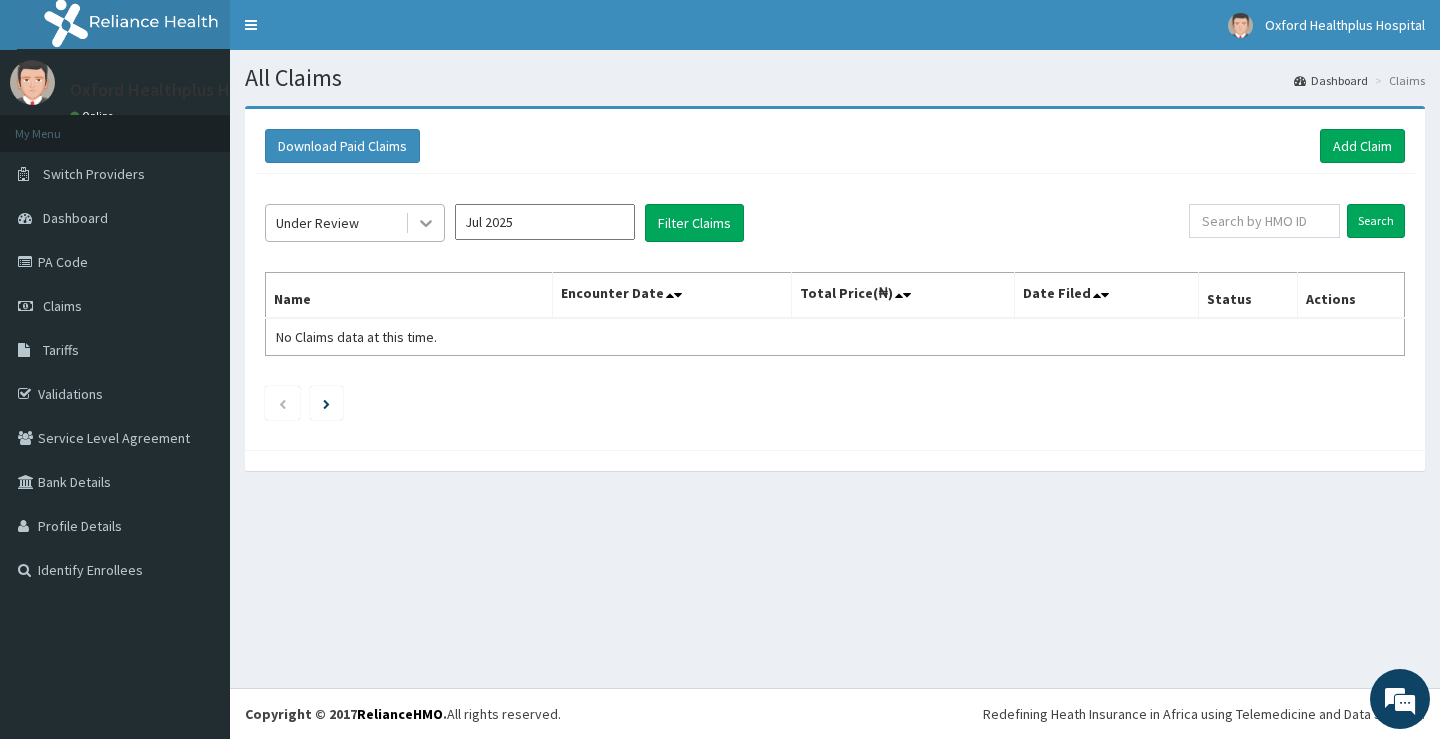click 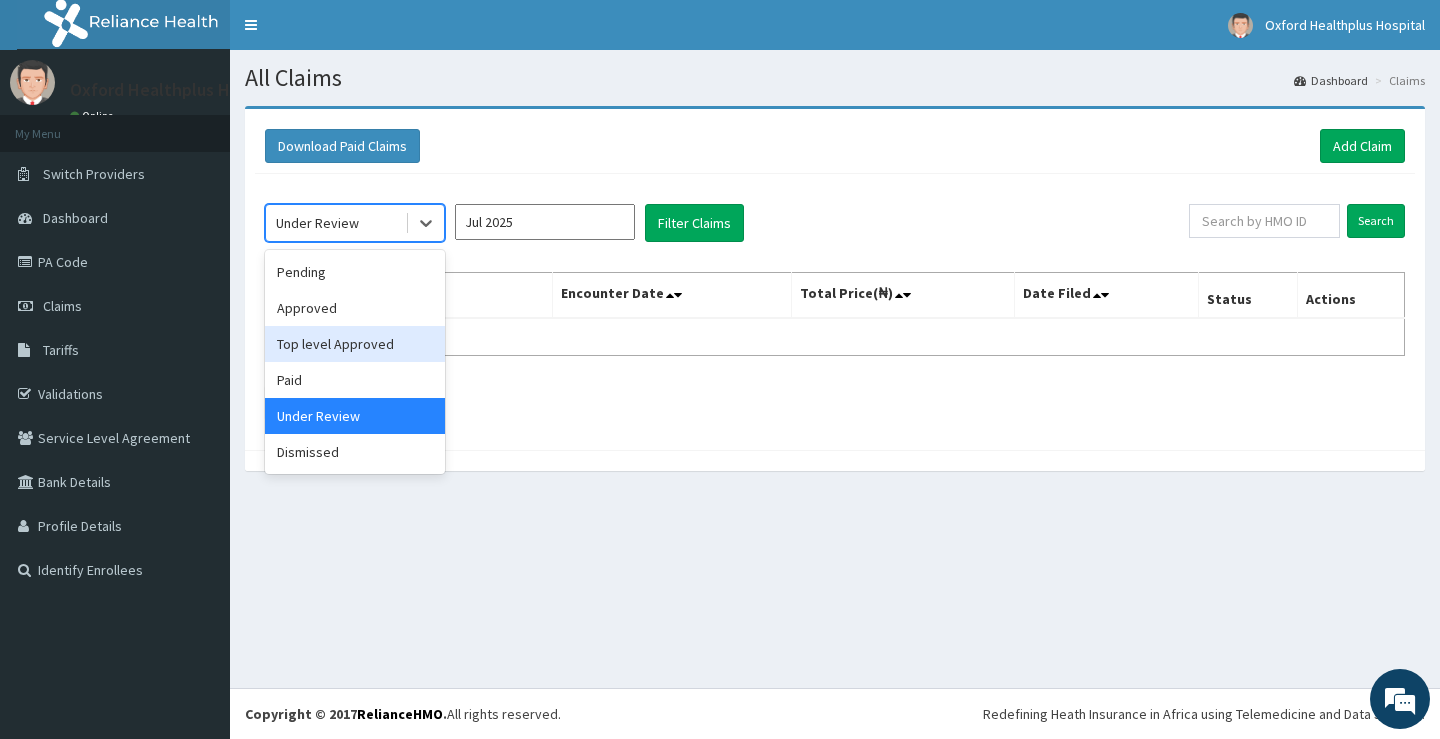 click on "Top level Approved" at bounding box center (355, 344) 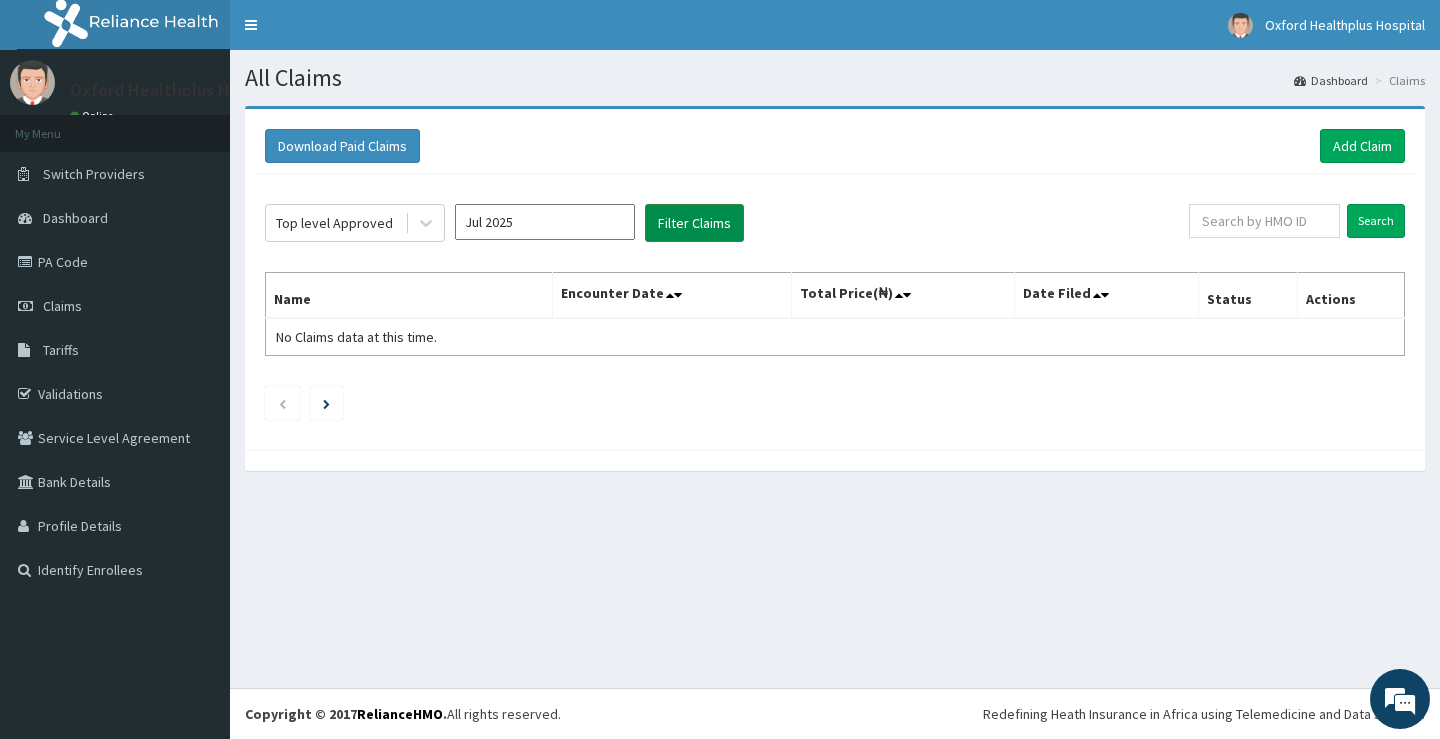 click on "Filter Claims" at bounding box center [694, 223] 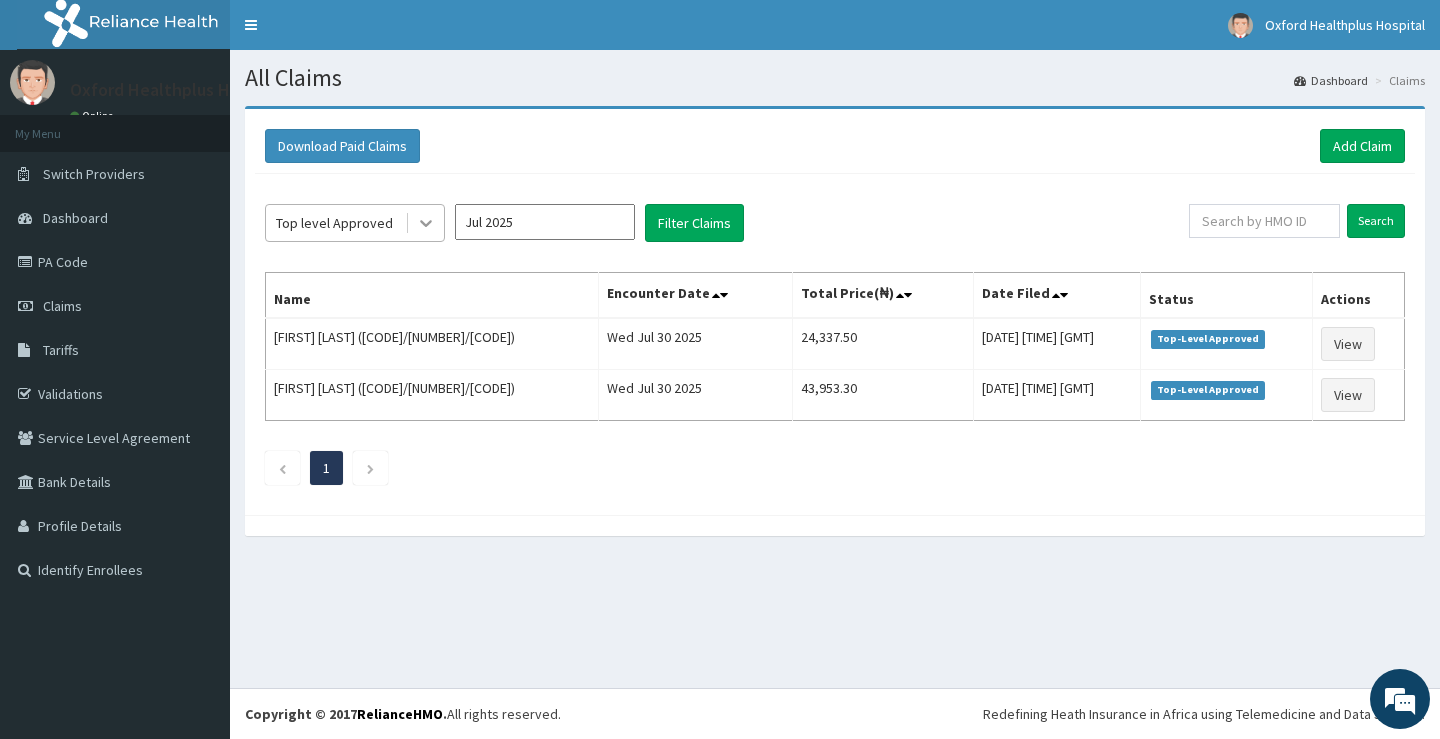 click 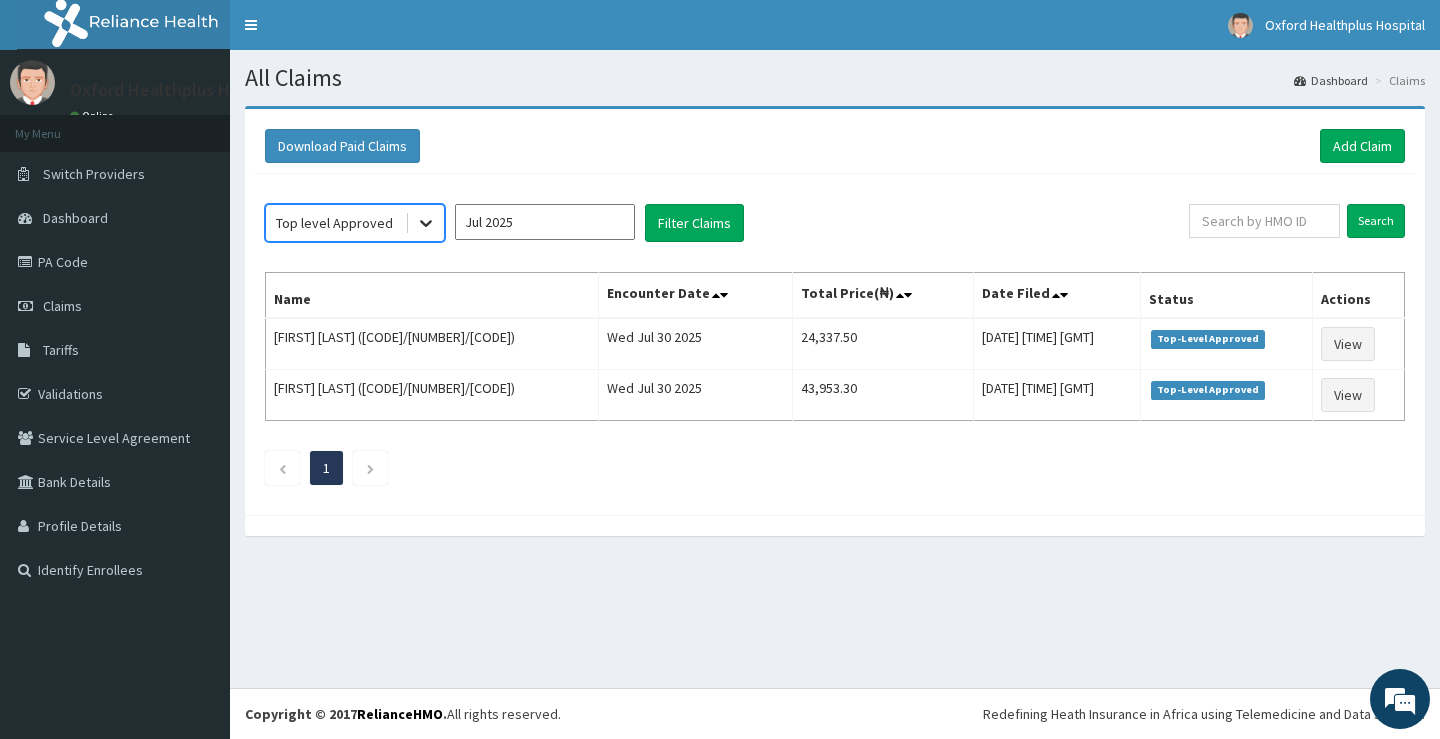 click 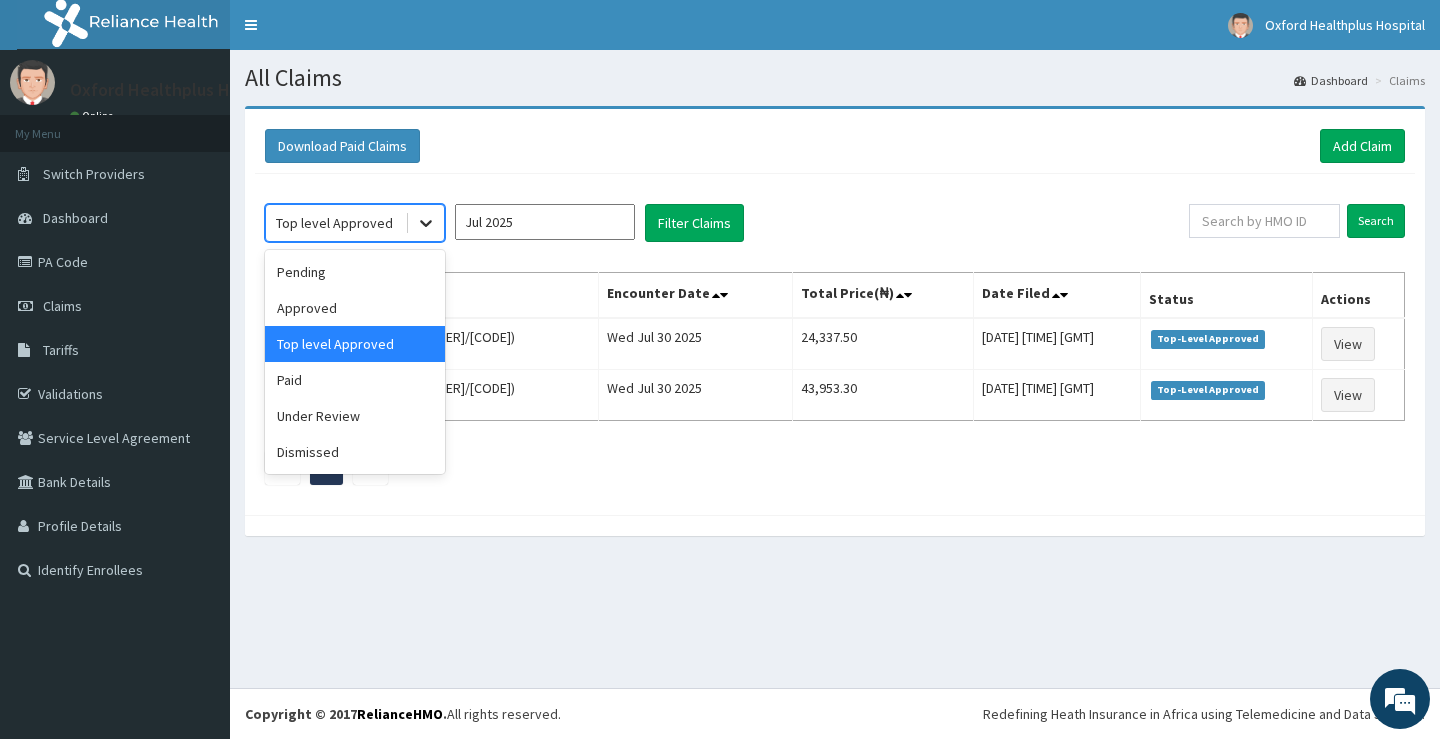 click 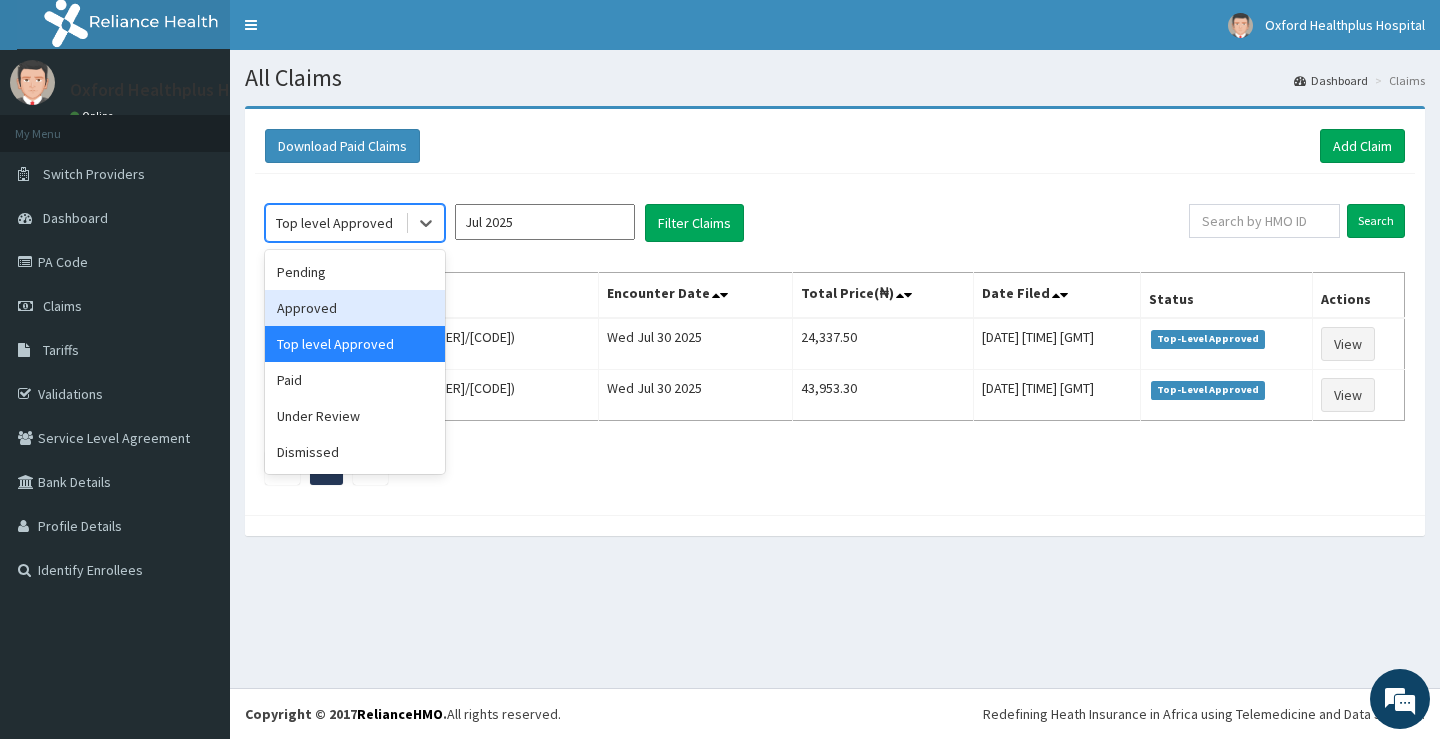 click on "Approved" at bounding box center [355, 308] 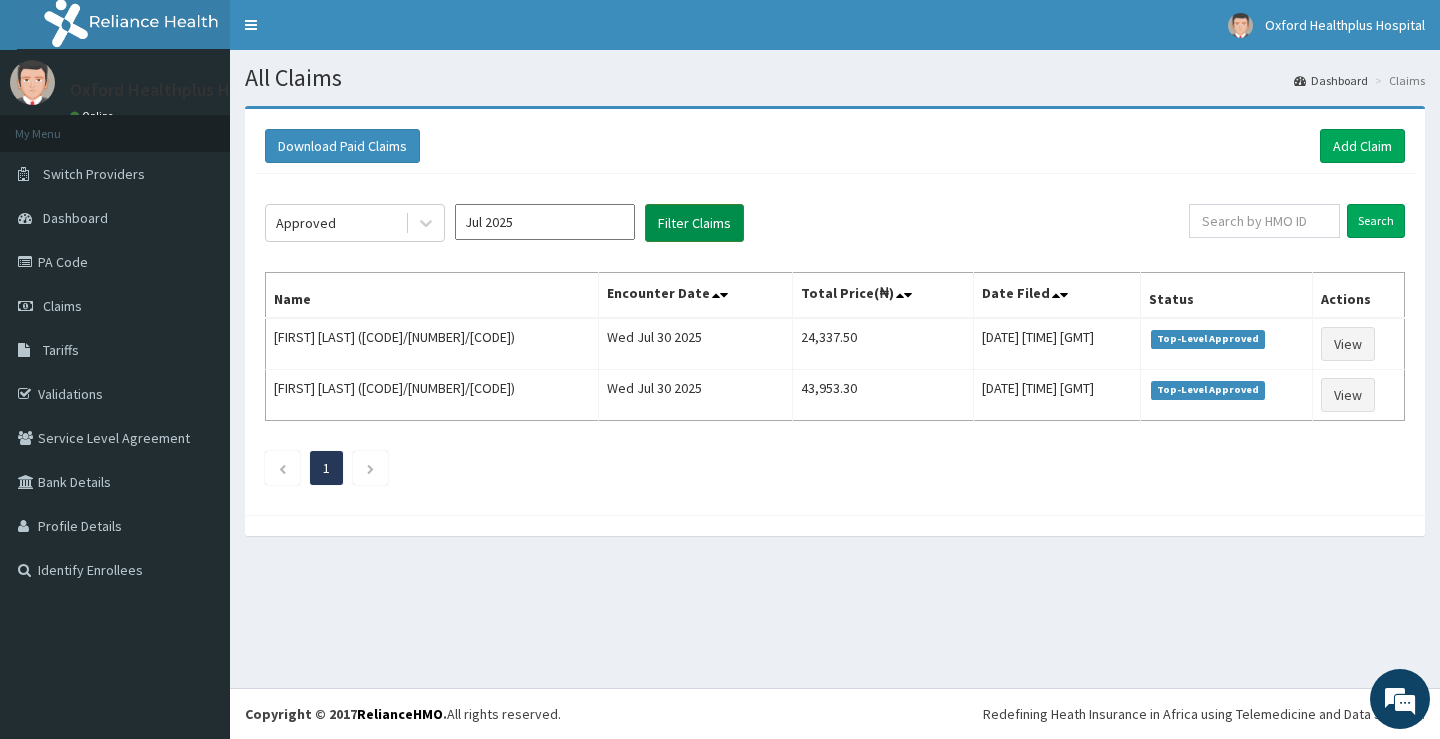 click on "Filter Claims" at bounding box center (694, 223) 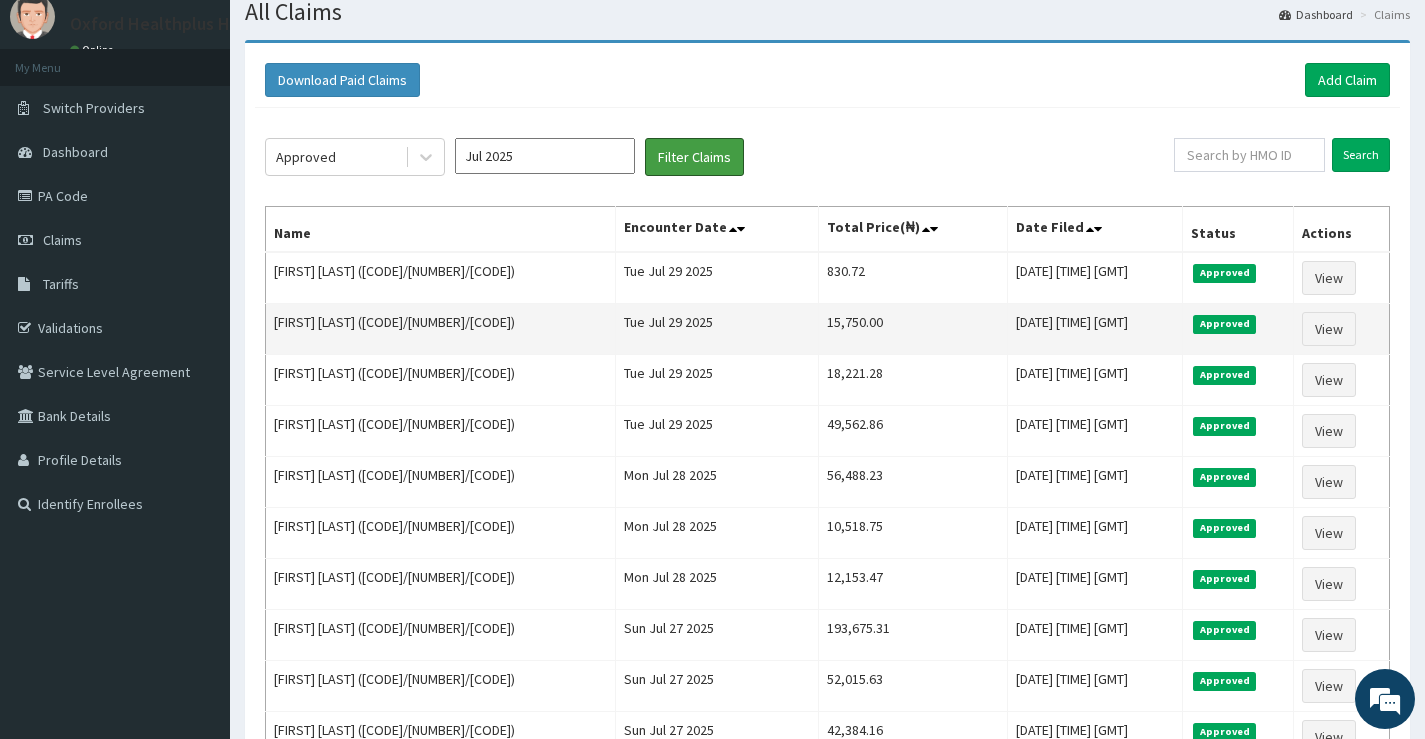scroll, scrollTop: 100, scrollLeft: 0, axis: vertical 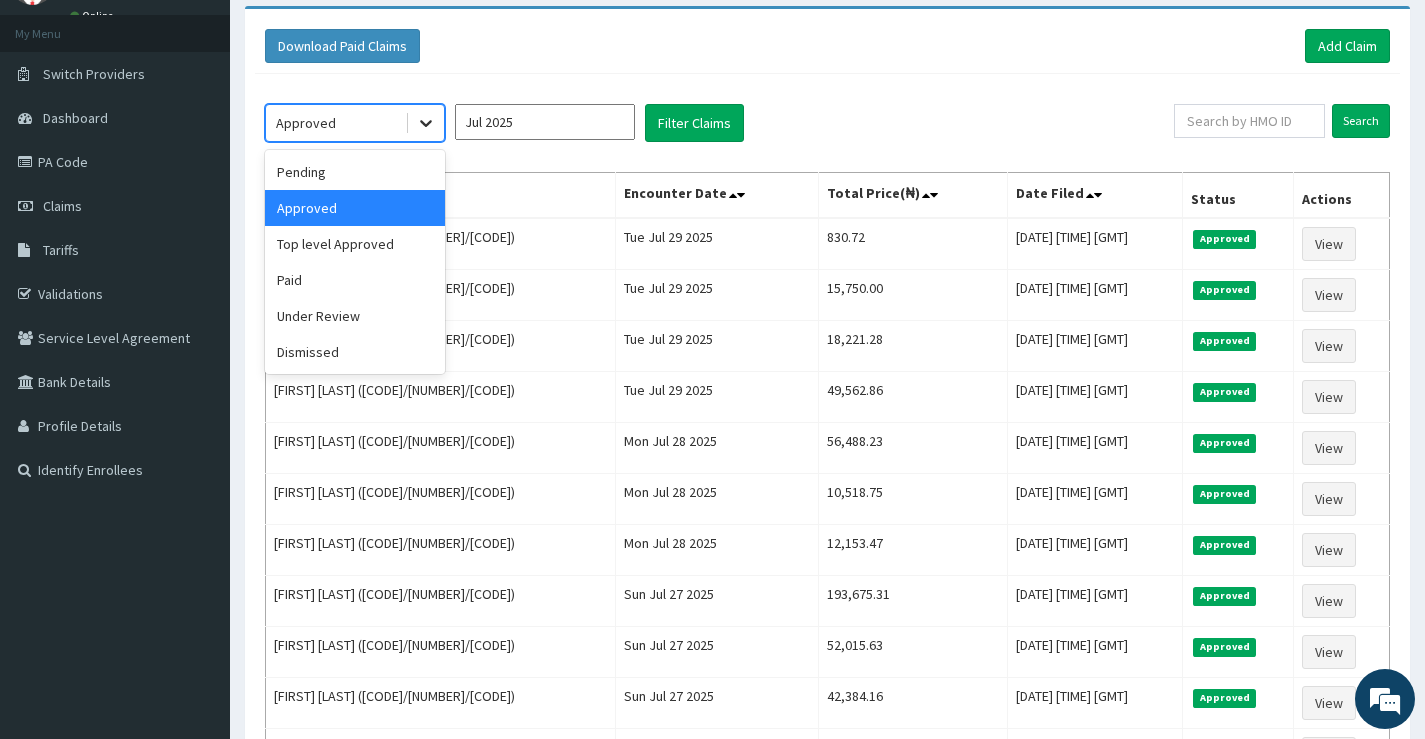 click 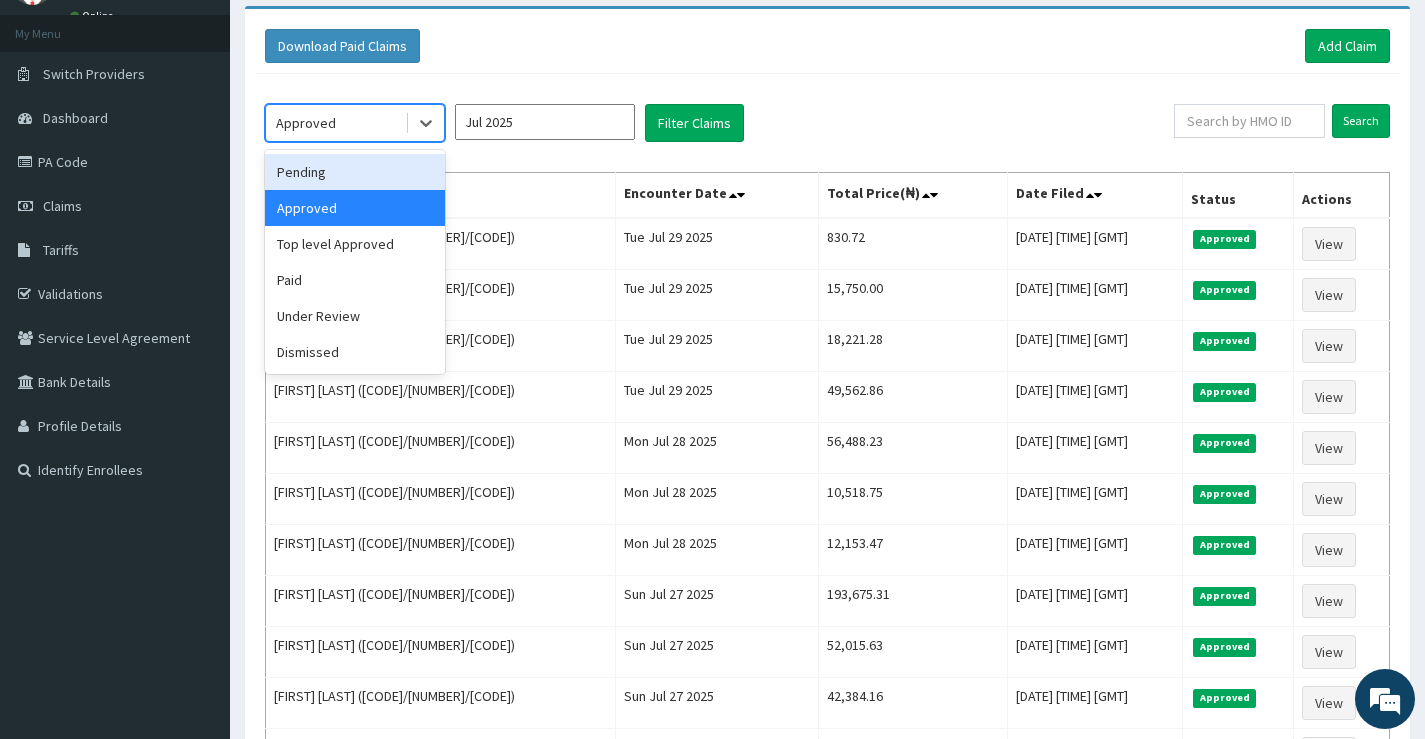 click on "Pending" at bounding box center [355, 172] 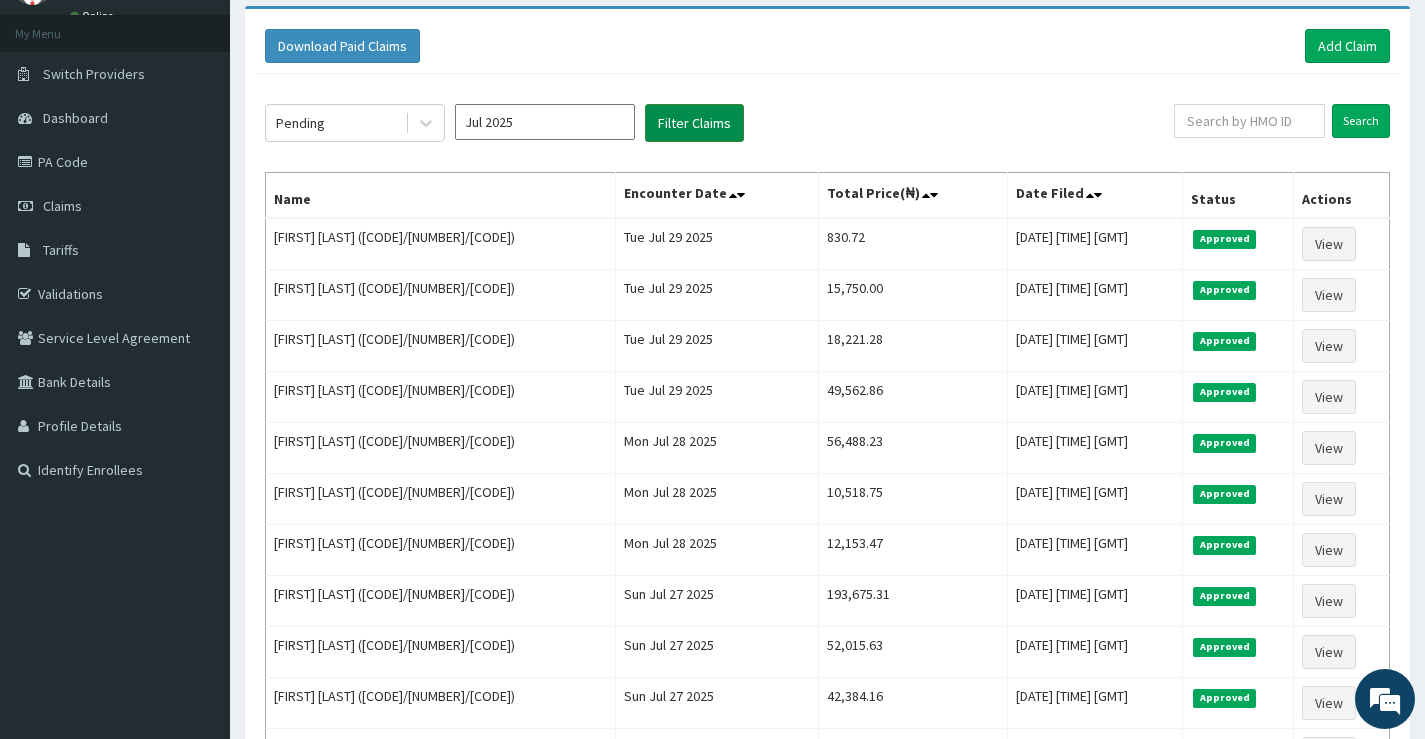 click on "Filter Claims" at bounding box center (694, 123) 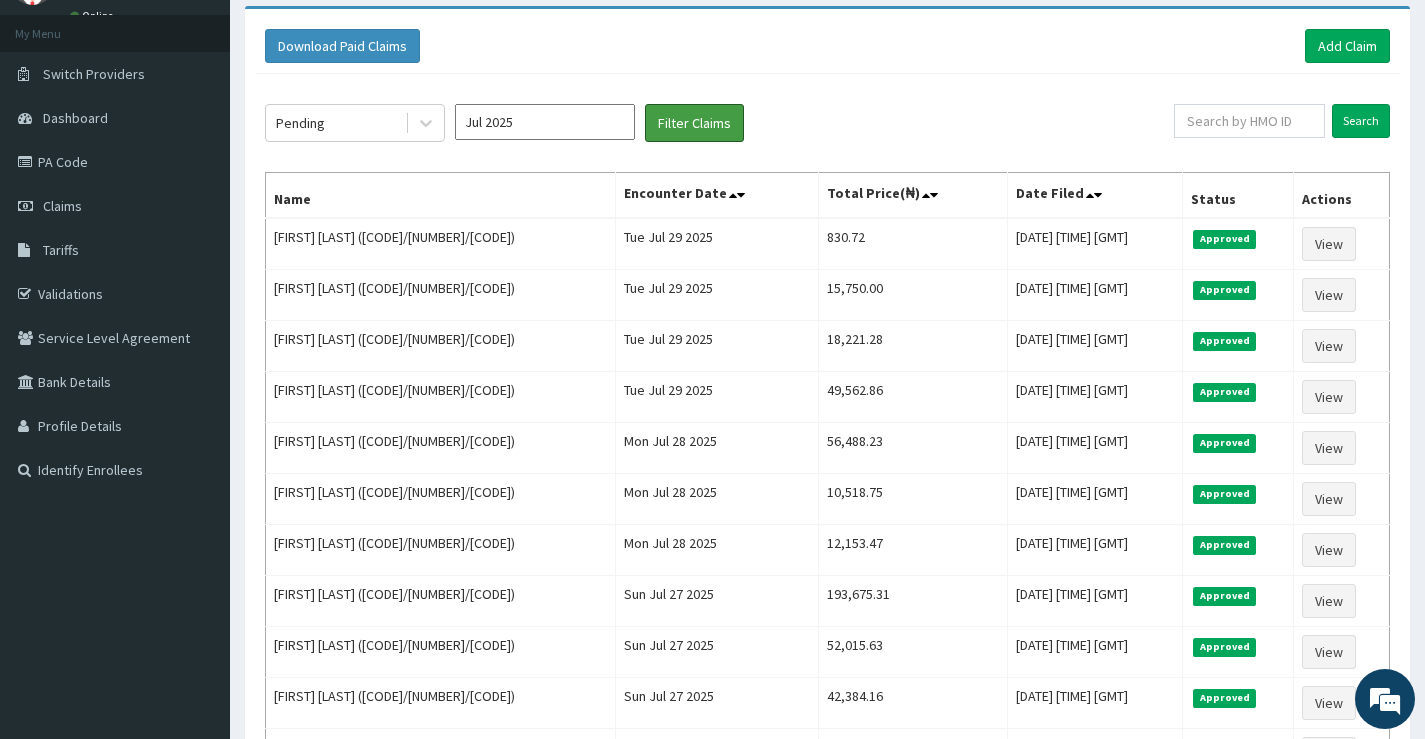 scroll, scrollTop: 0, scrollLeft: 0, axis: both 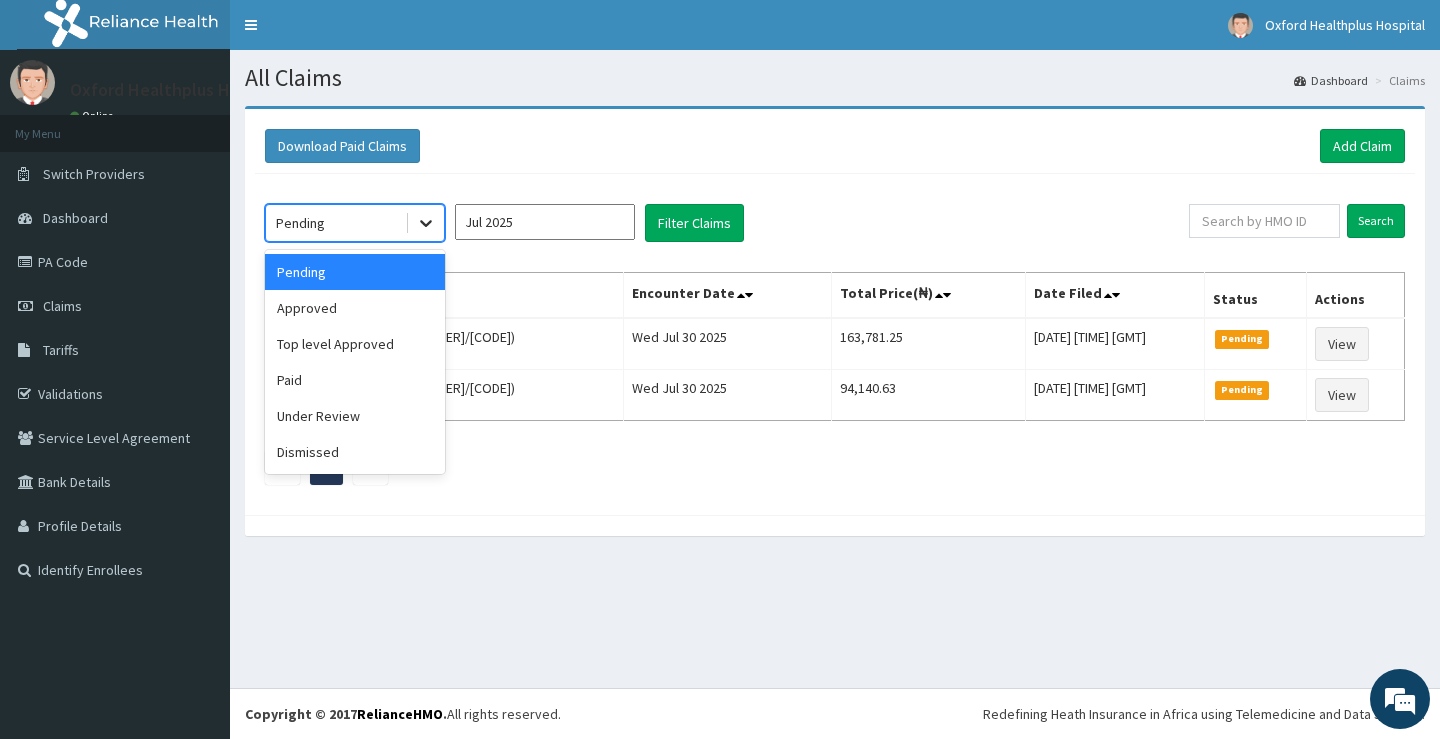 click 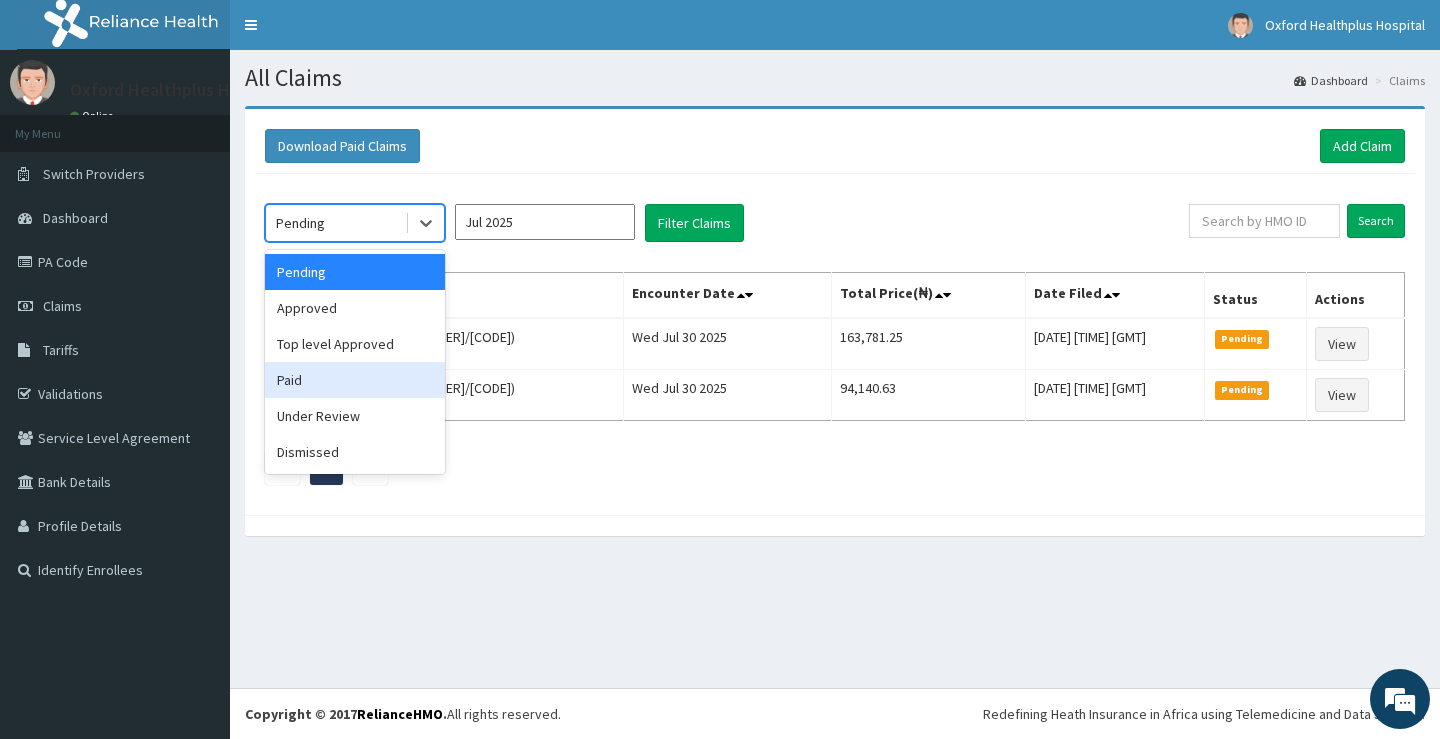 click on "Paid" at bounding box center [355, 380] 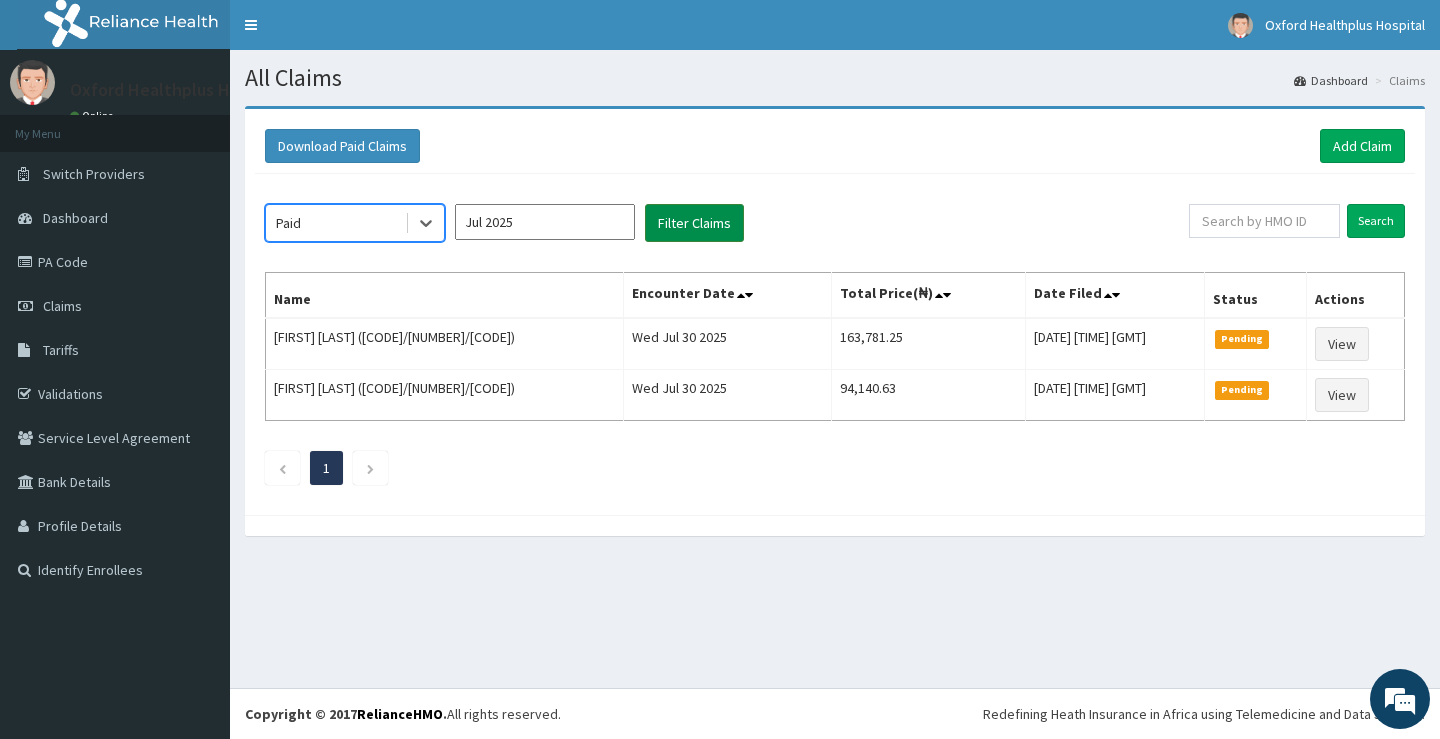 click on "Filter Claims" at bounding box center [694, 223] 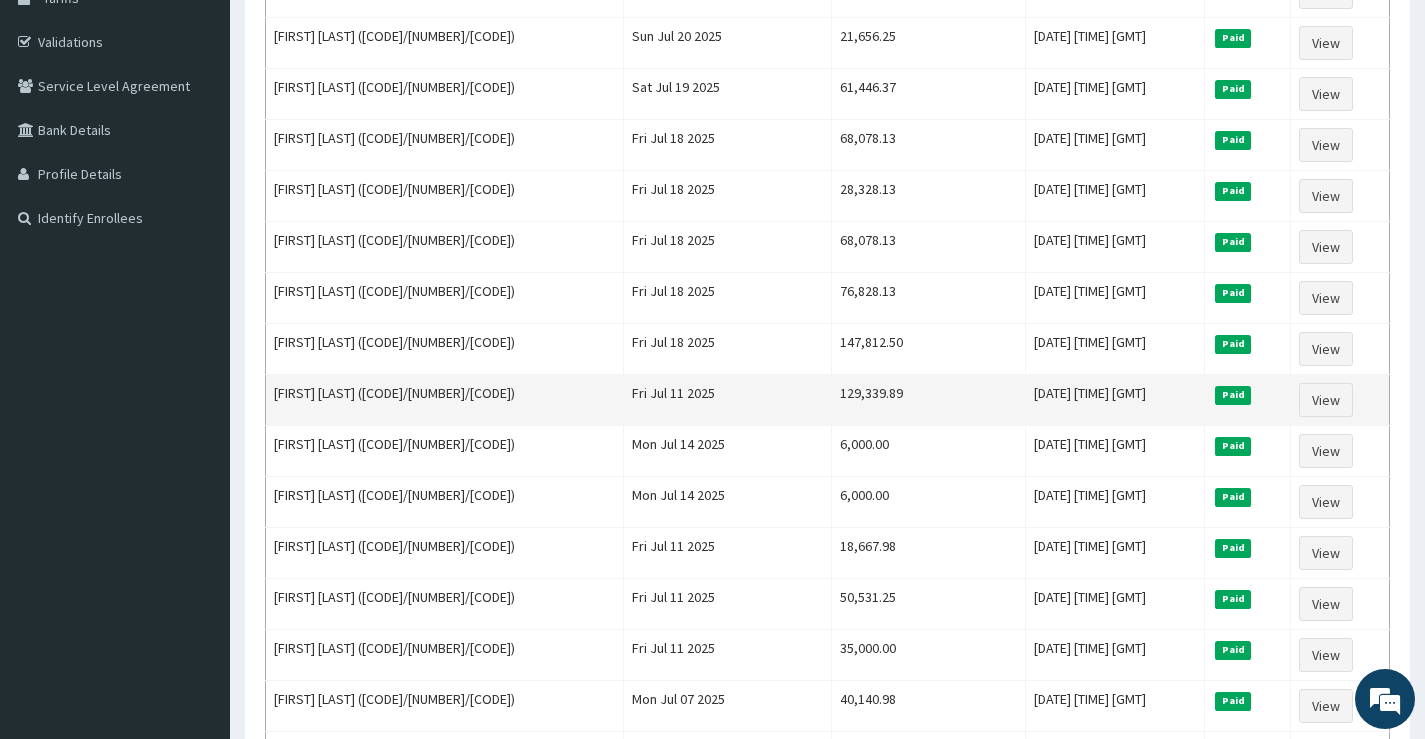 scroll, scrollTop: 3, scrollLeft: 0, axis: vertical 